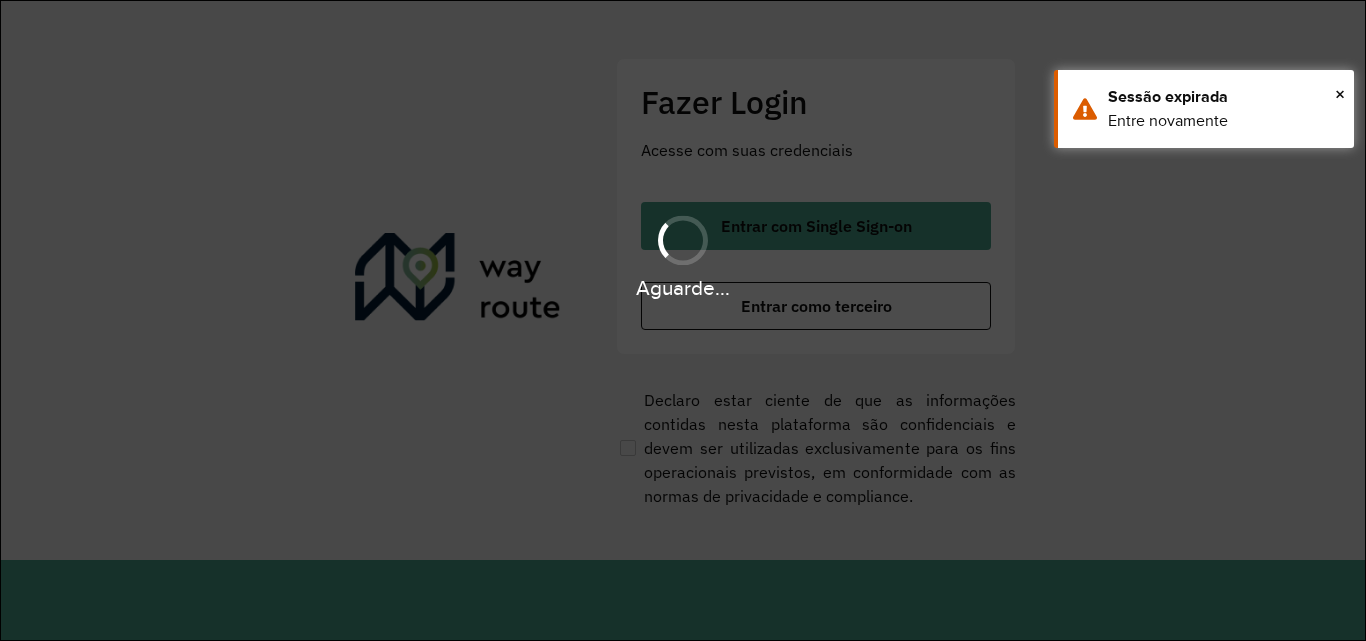 scroll, scrollTop: 0, scrollLeft: 0, axis: both 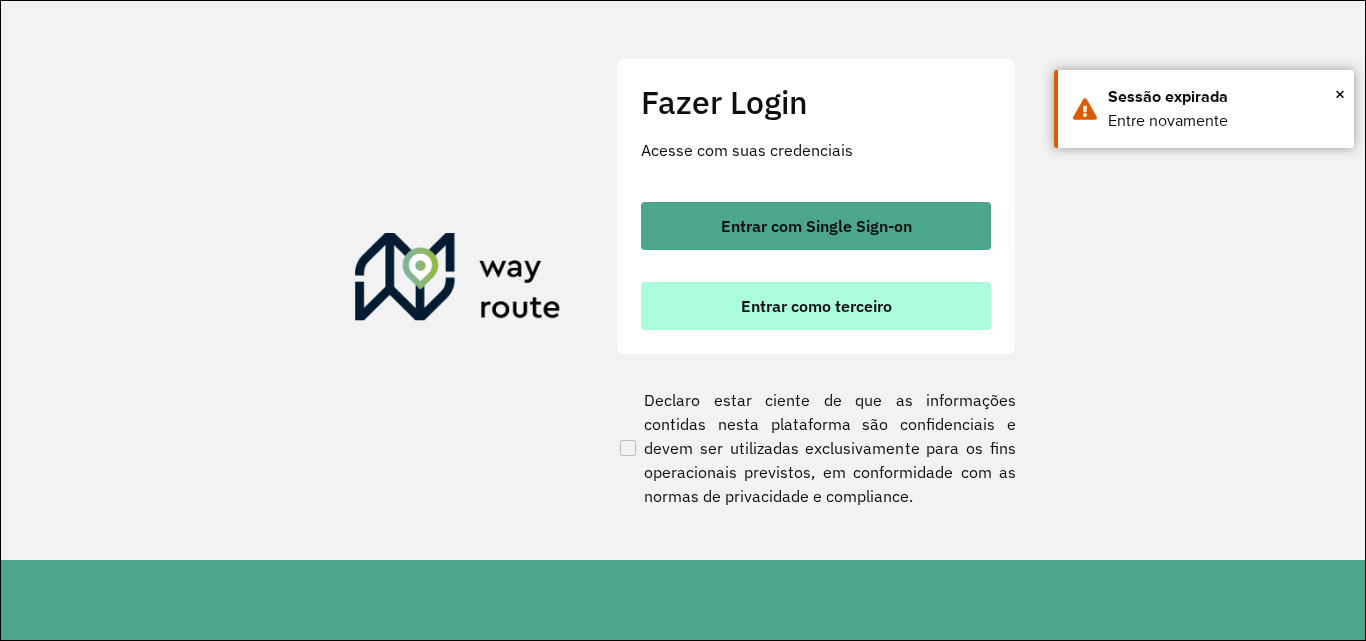 click on "Entrar como terceiro" at bounding box center [816, 306] 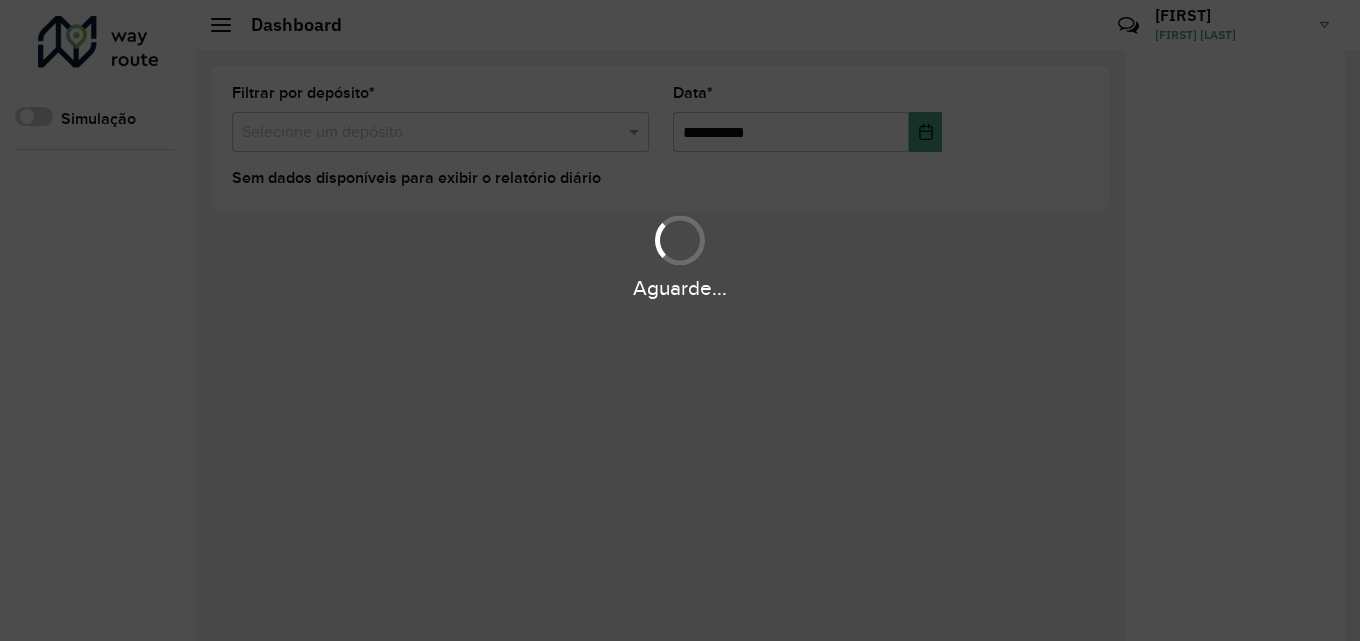 scroll, scrollTop: 0, scrollLeft: 0, axis: both 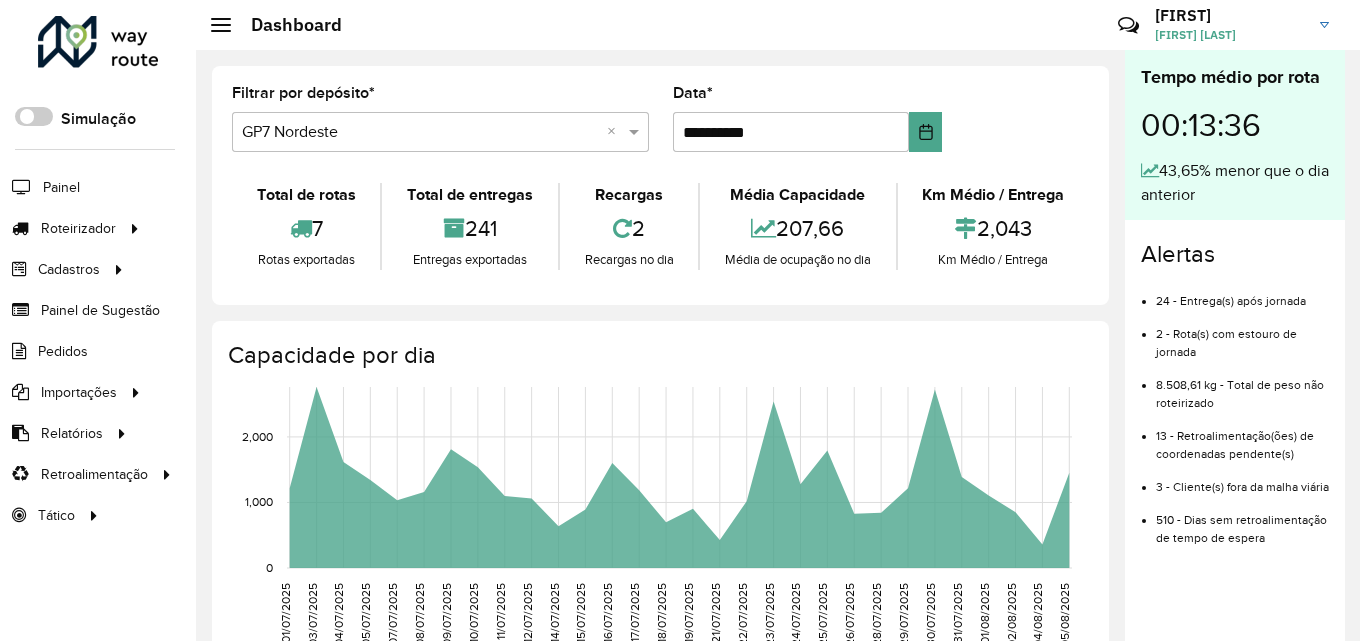 drag, startPoint x: 1156, startPoint y: 437, endPoint x: 1301, endPoint y: 454, distance: 145.99315 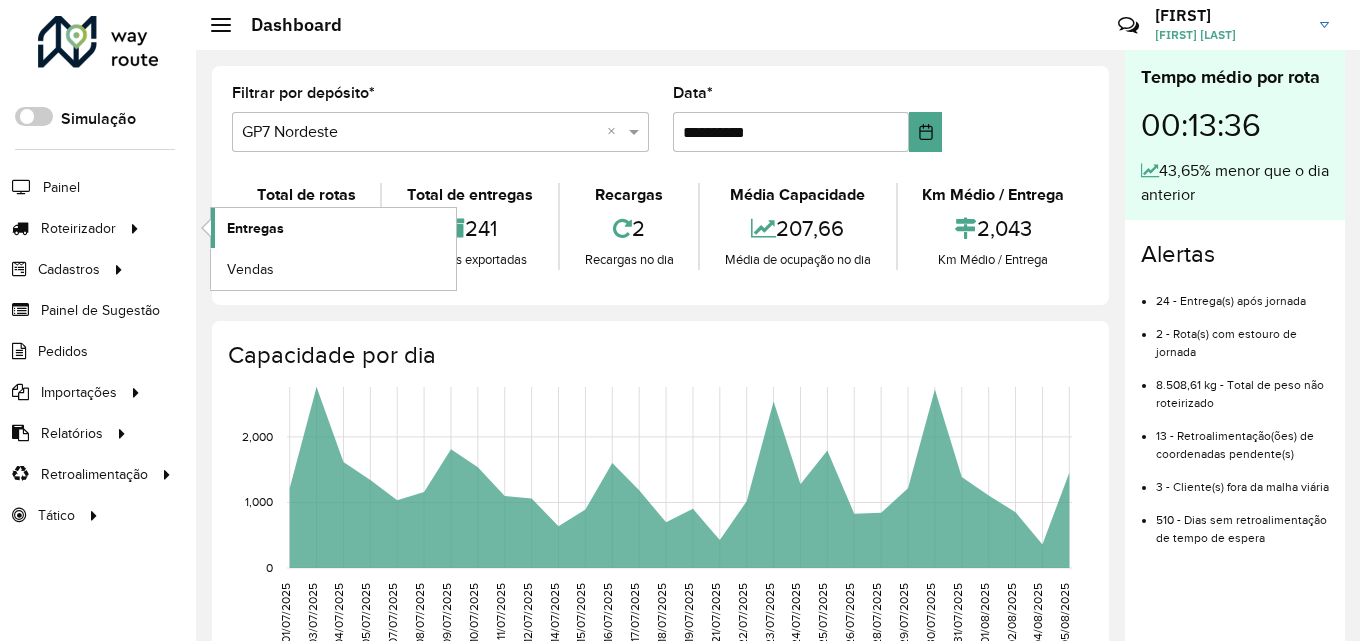 click on "Entregas" 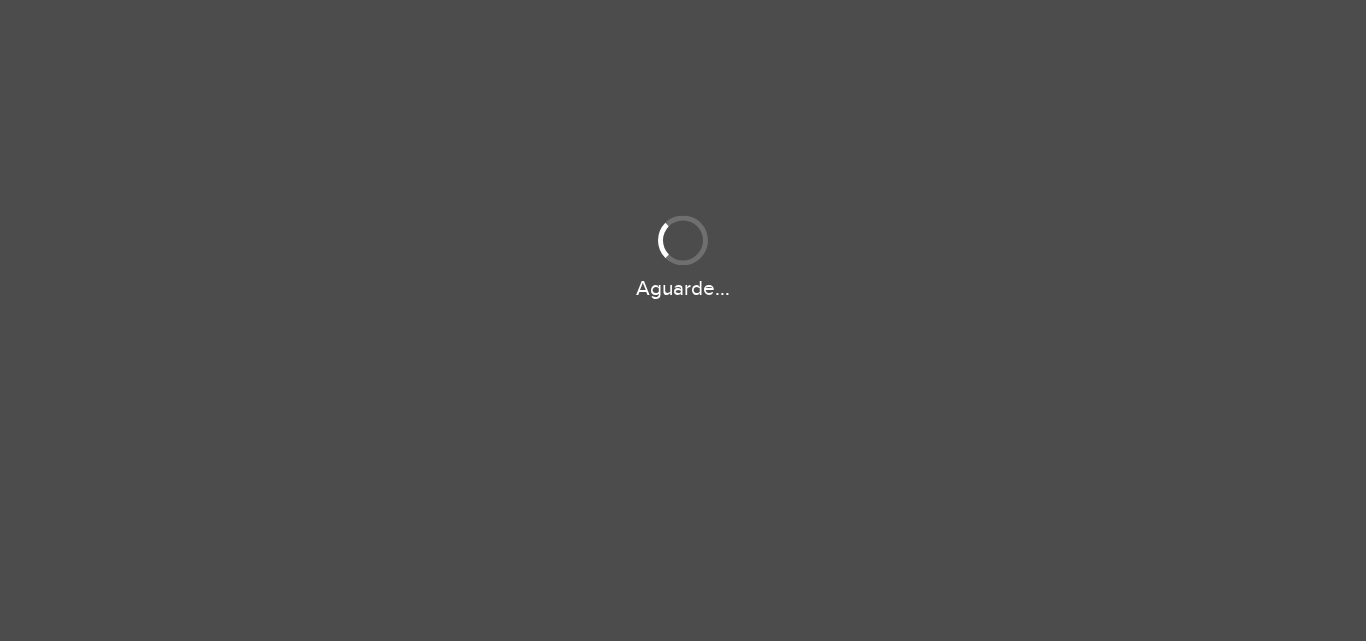 scroll, scrollTop: 0, scrollLeft: 0, axis: both 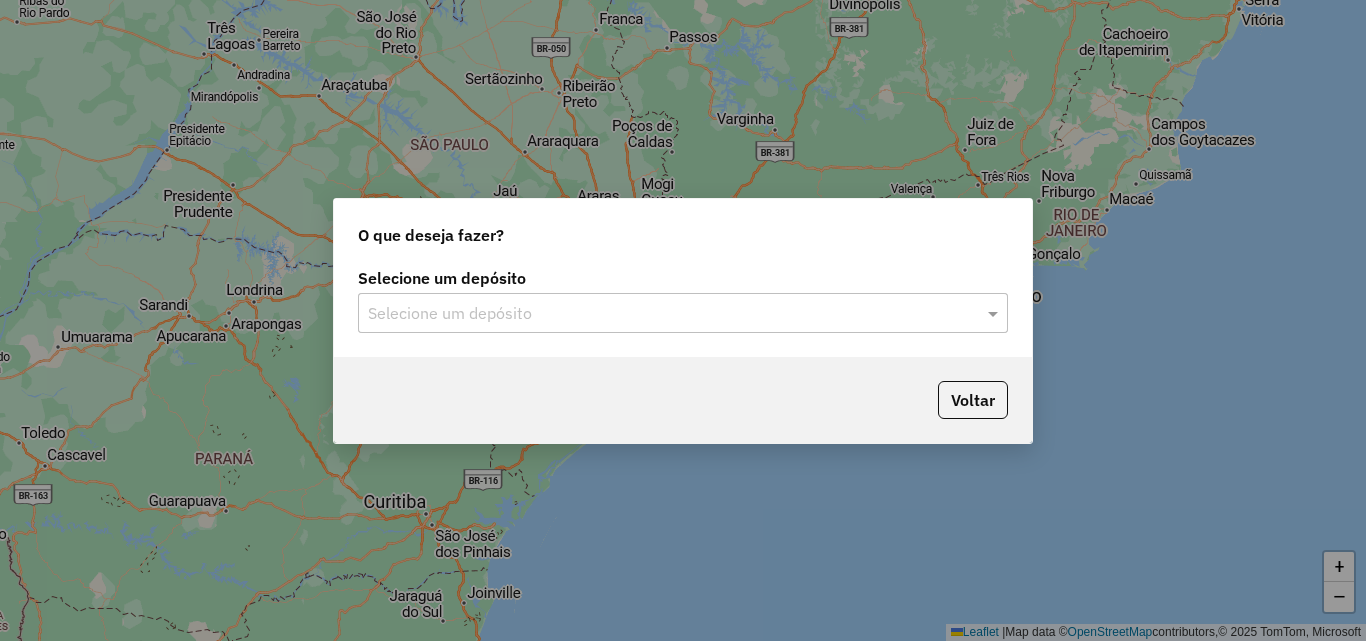 click 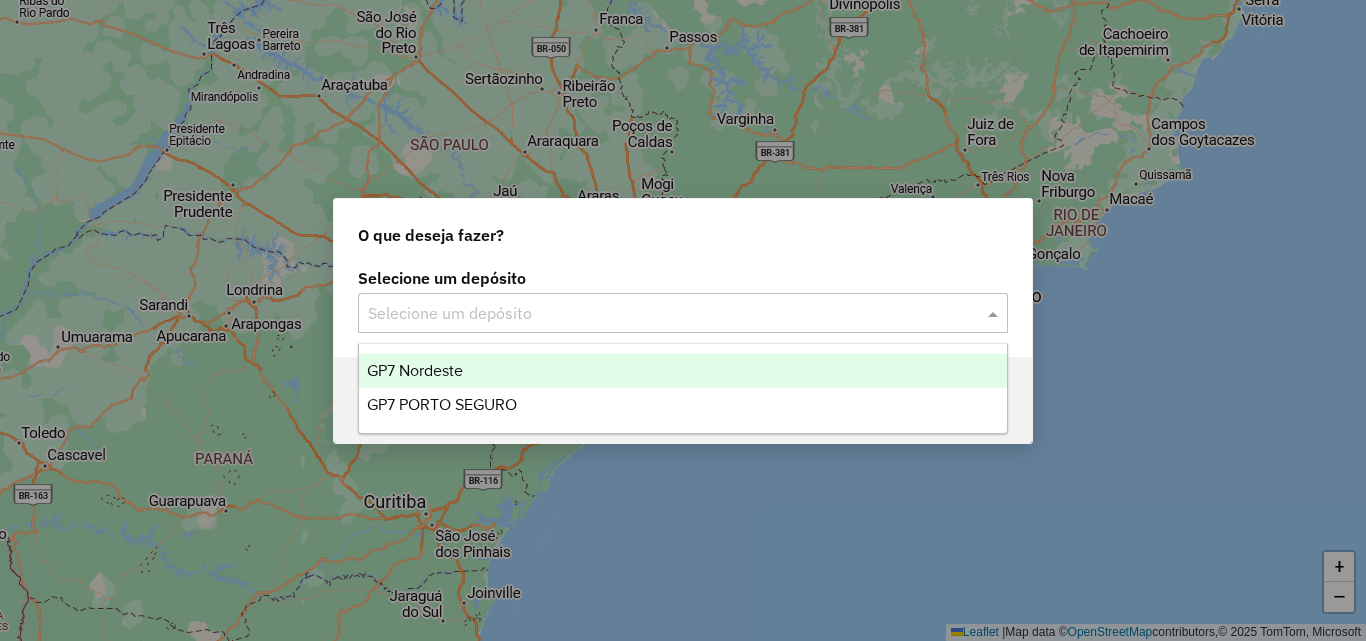click on "GP7 Nordeste" at bounding box center [683, 371] 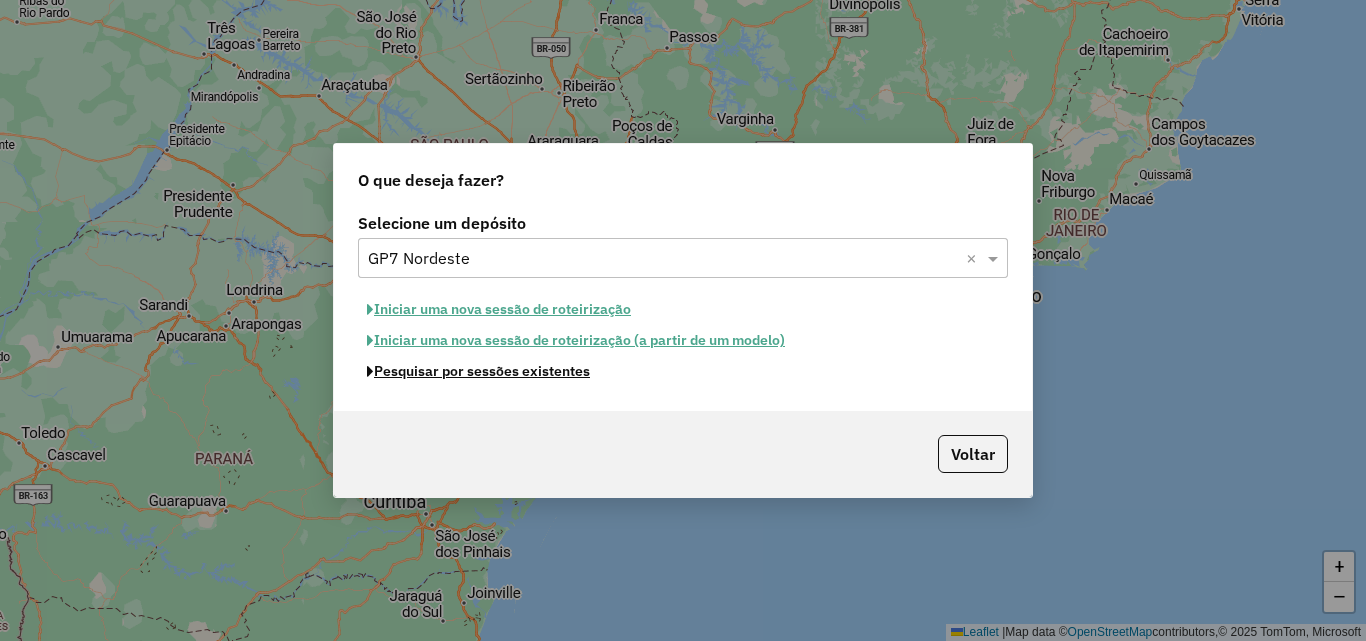 click on "Pesquisar por sessões existentes" 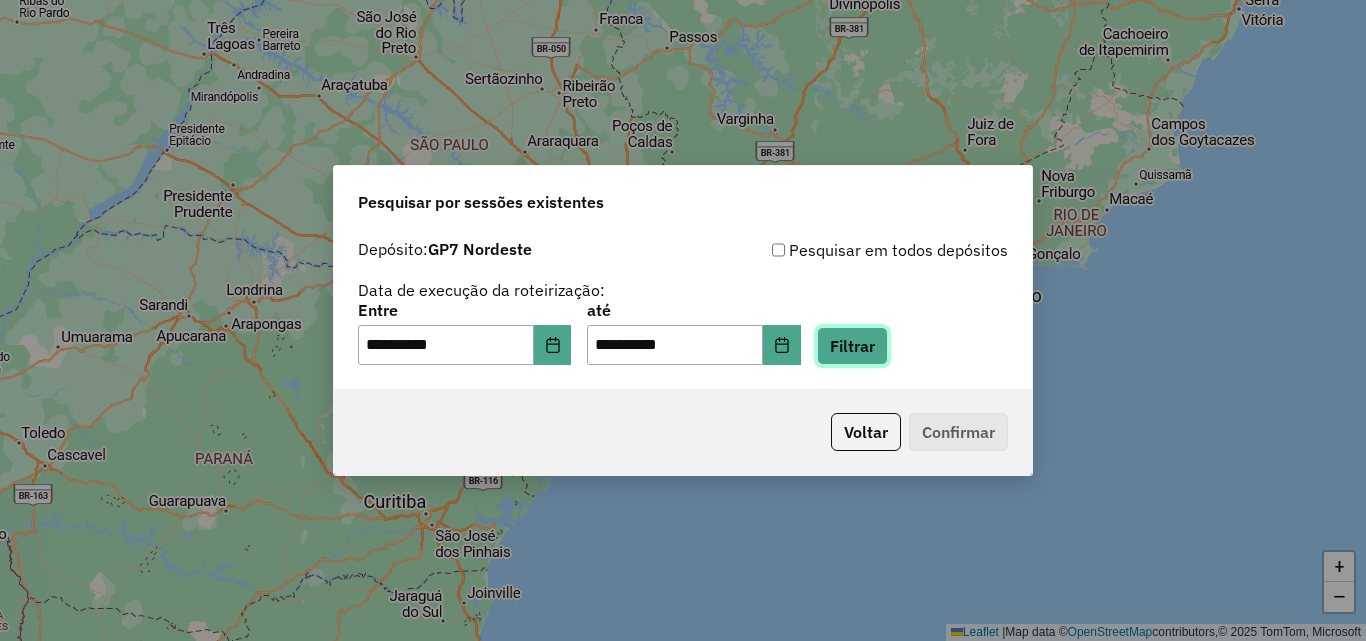 click on "Filtrar" 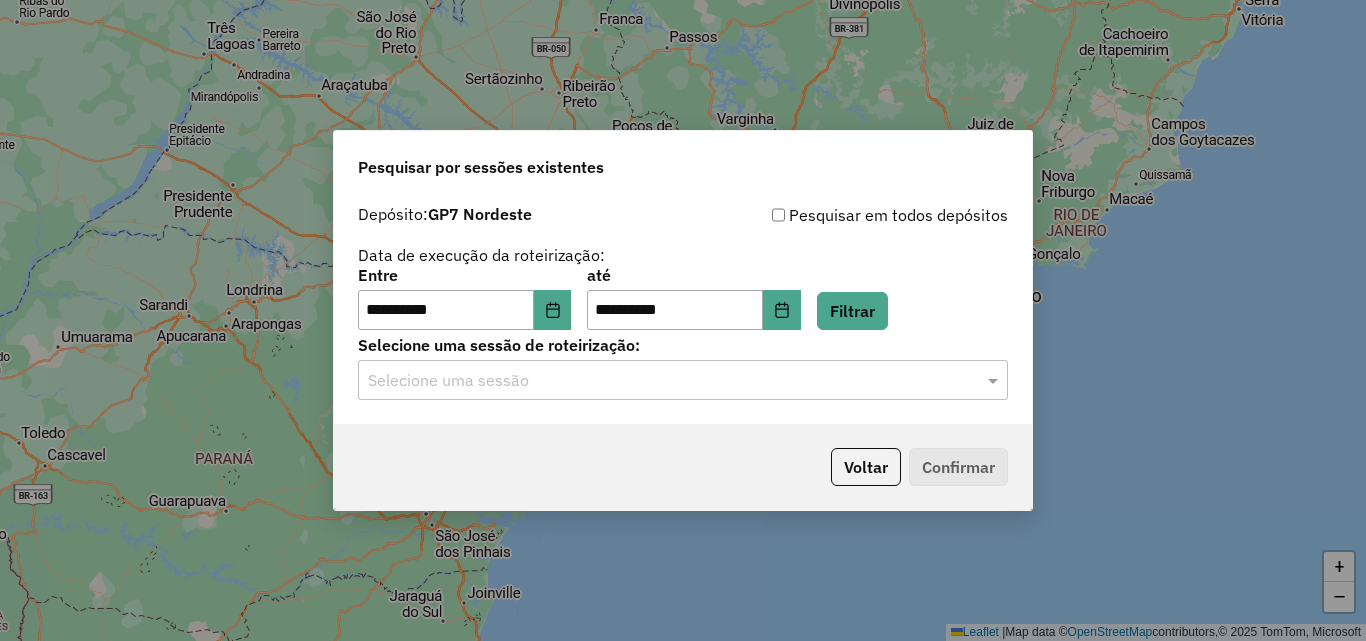 click 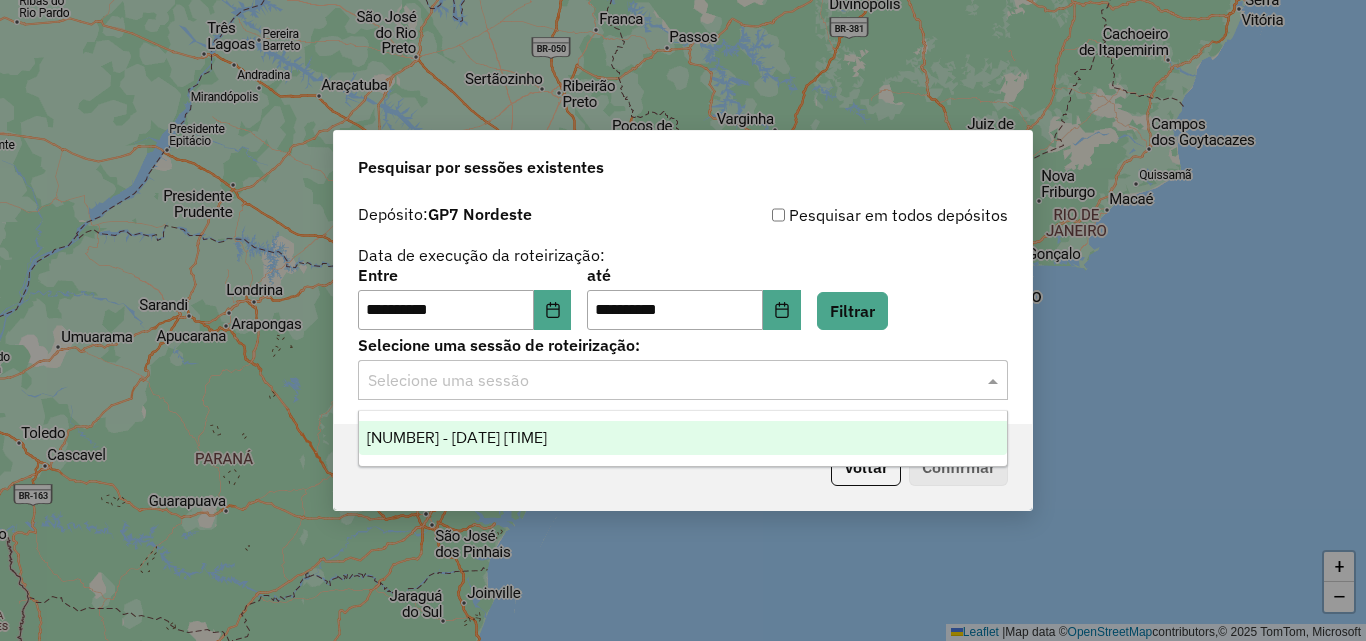 click on "975124 - 05/08/2025 19:51" at bounding box center (683, 438) 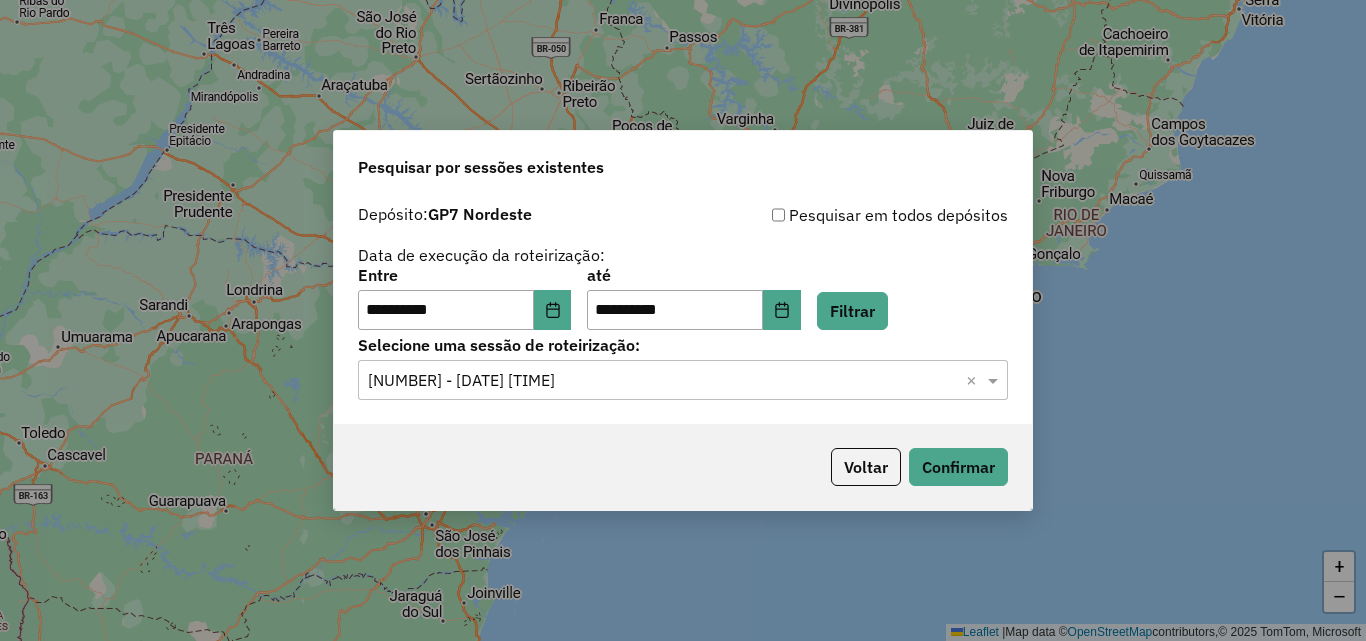click on "Voltar   Confirmar" 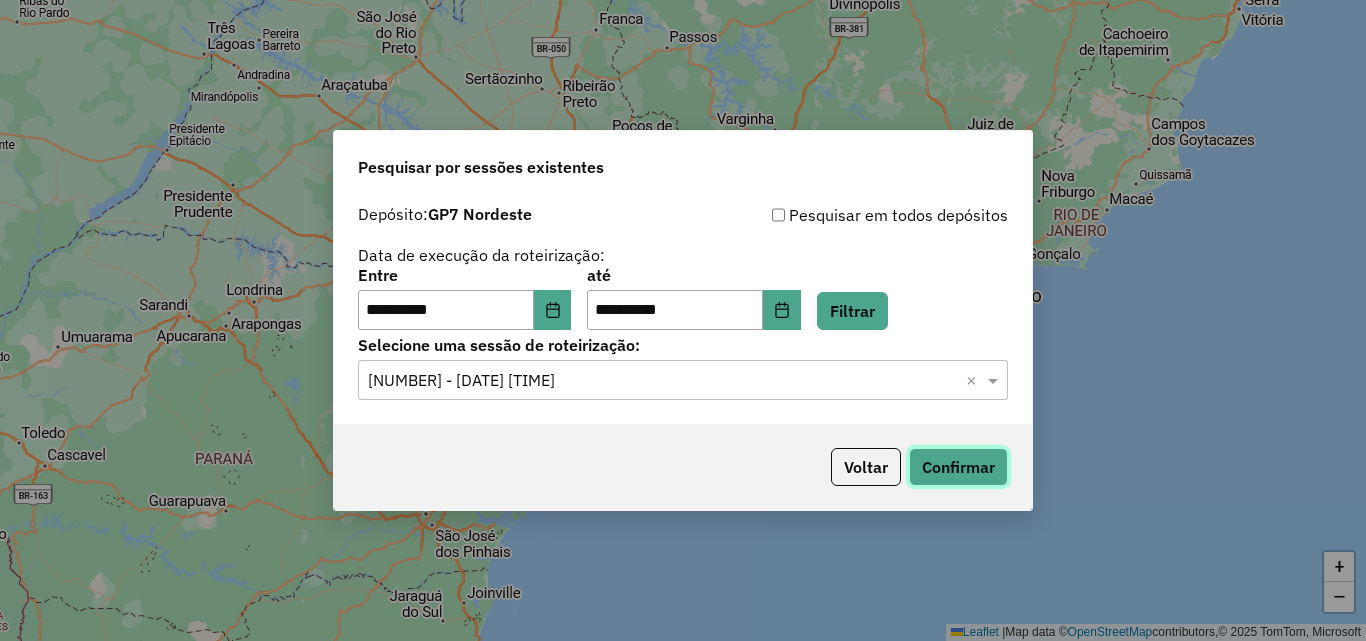 click on "Confirmar" 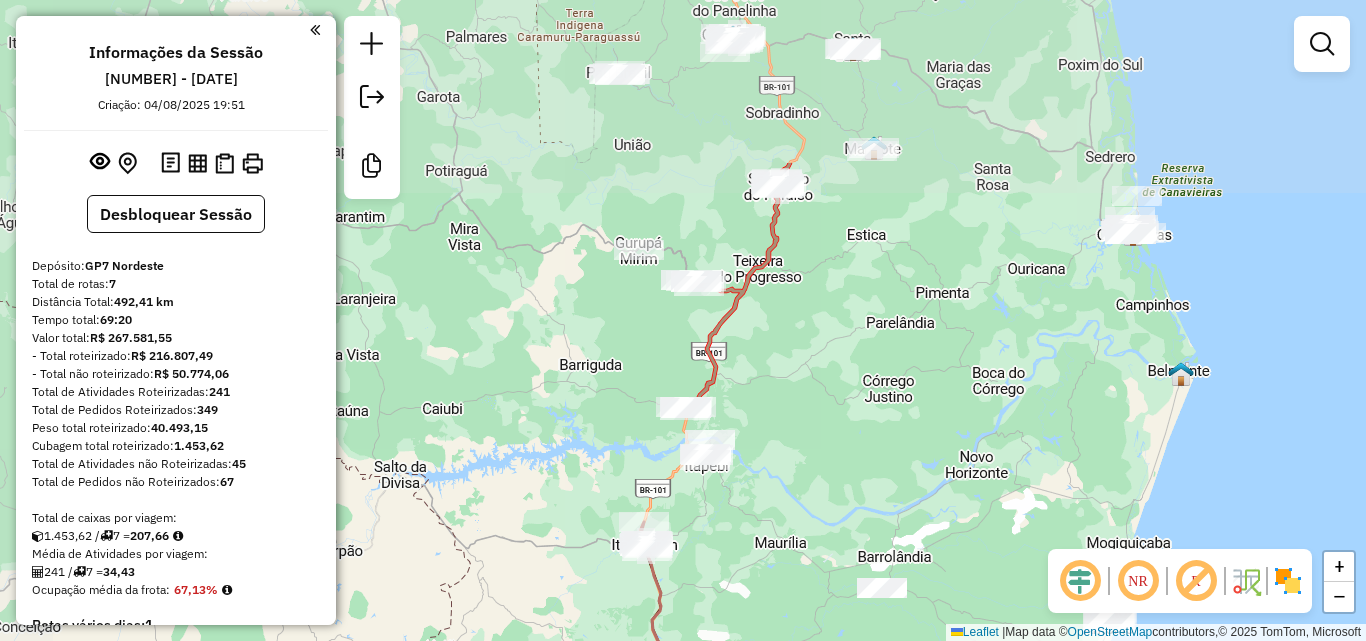 scroll, scrollTop: 0, scrollLeft: 0, axis: both 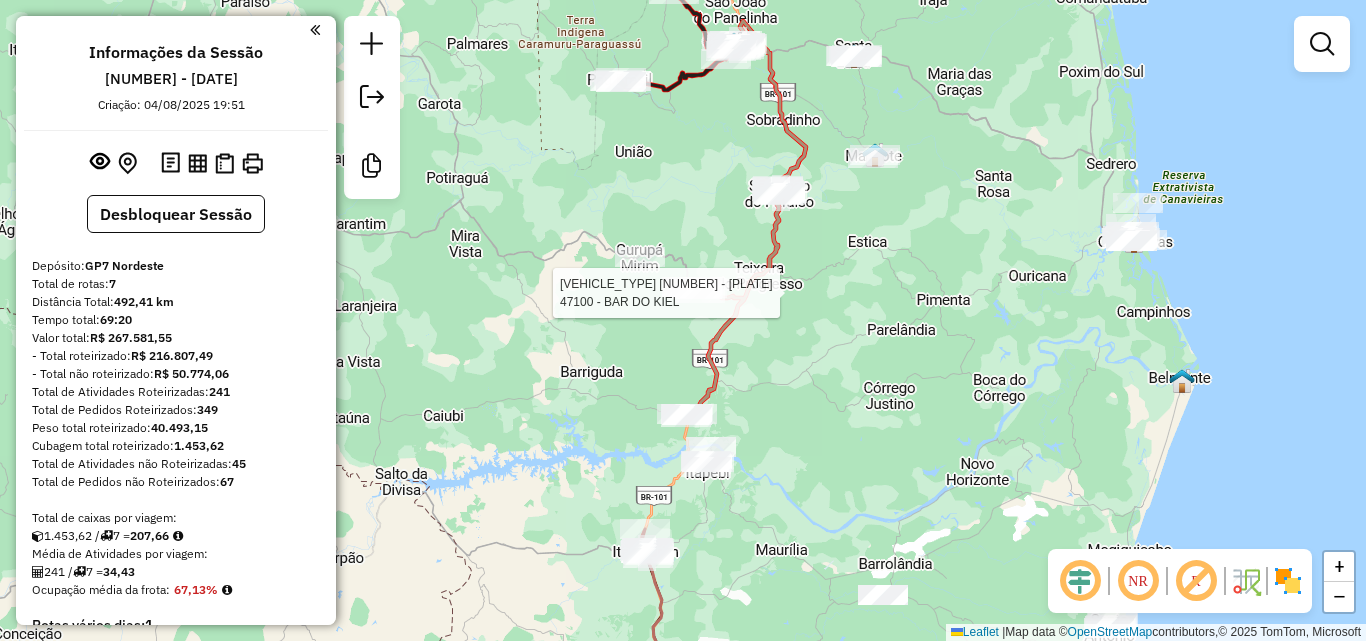 select on "**********" 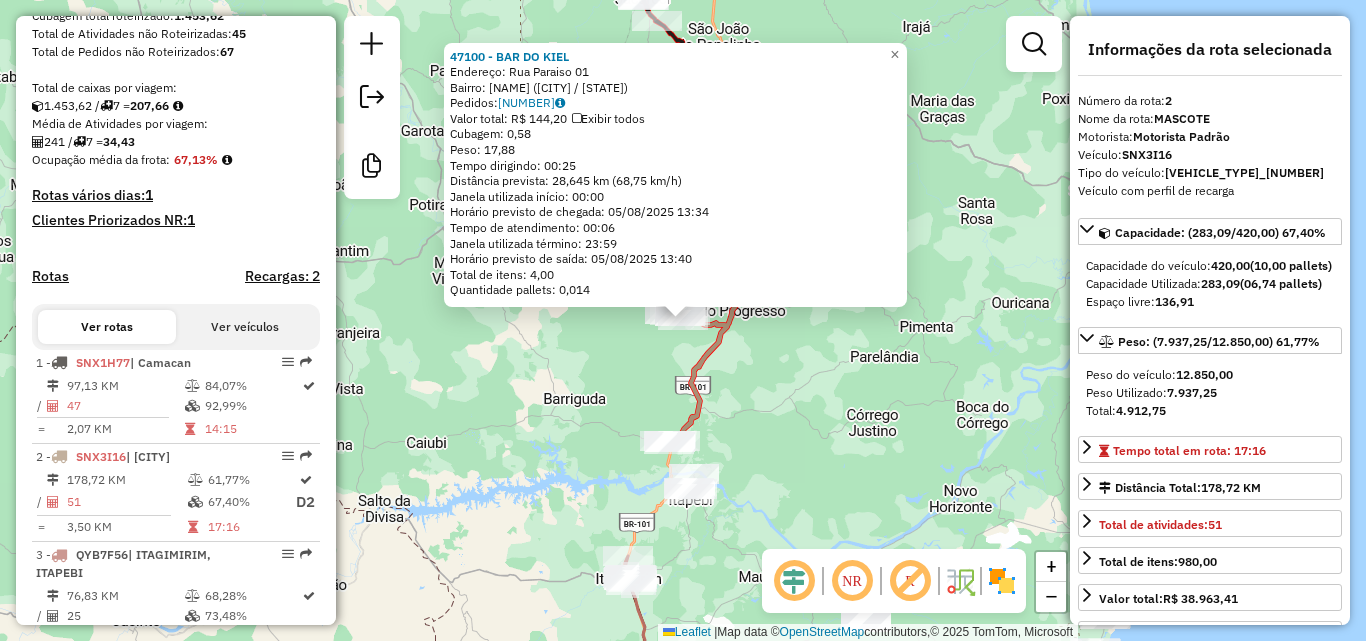 scroll, scrollTop: 858, scrollLeft: 0, axis: vertical 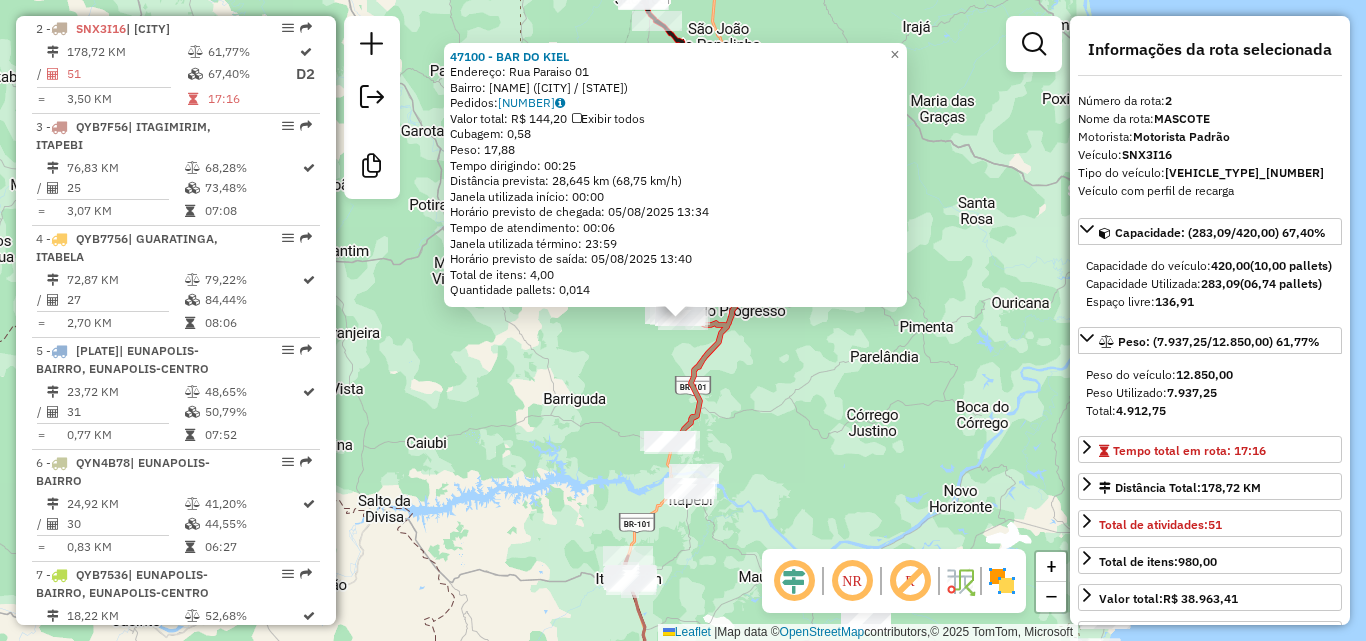 click on "[NUMBER] - [BUSINESS_NAME]  Endereço:  [STREET_NAME] [NUMBER]   Bairro: [NEIGHBORHOOD] ([CITY] / [STATE])   Pedidos:  [NUMBER]   Valor total: R$ [AMOUNT]   Exibir todos   Cubagem: [CUBAGE]  Peso: [WEIGHT]  Tempo dirigindo: [TIME]   Distância prevista: [DISTANCE] km ([SPEED] km/h)   Janela utilizada início: [TIME]   Horário previsto de chegada: [DATE] [TIME]   Tempo de atendimento: [TIME]   Janela utilizada término: [TIME]   Horário previsto de saída: [DATE] [TIME]   Total de itens: [QUANTITY]   Quantidade pallets: [QUANTITY]  × Janela de atendimento Grade de atendimento Capacidade Transportadoras Veículos Cliente Pedidos  Rotas Selecione os dias de semana para filtrar as janelas de atendimento  Seg   Ter   Qua   Qui   Sex   Sáb   Dom  Informe o período da janela de atendimento: De: [DATE] Até: [DATE]  Filtrar exatamente a janela do cliente  Considerar janela de atendimento padrão  Selecione os dias de semana para filtrar as grades de atendimento  Seg   Ter   Qua   Qui   Sex   Sáb   Dom   Considerar clientes sem dia de atendimento cadastrado  Peso mínimo: [WEIGHT]" 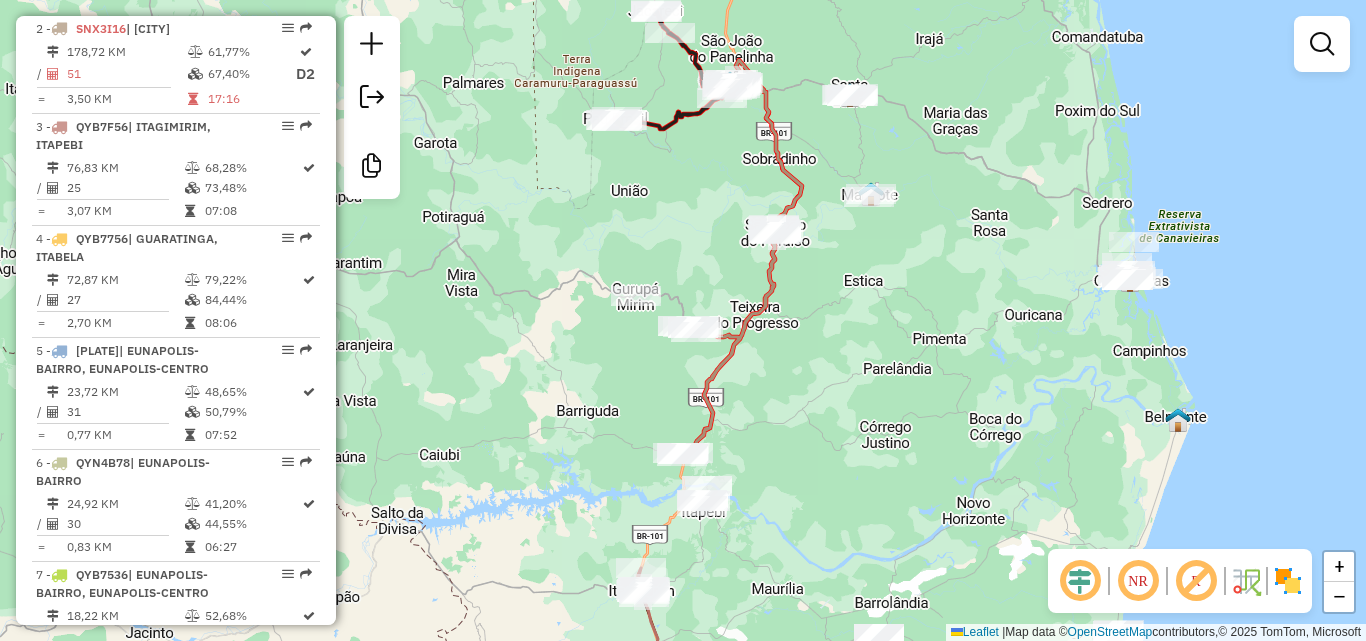 drag, startPoint x: 848, startPoint y: 278, endPoint x: 861, endPoint y: 290, distance: 17.691807 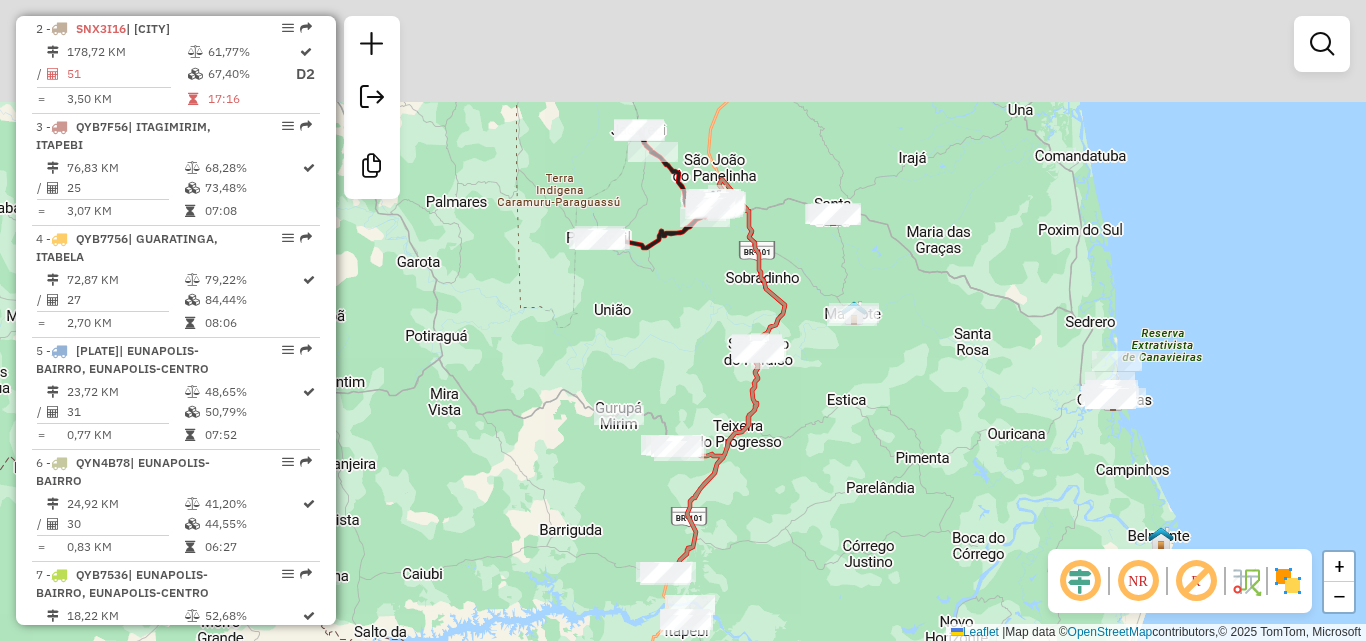 drag, startPoint x: 883, startPoint y: 321, endPoint x: 859, endPoint y: 530, distance: 210.37347 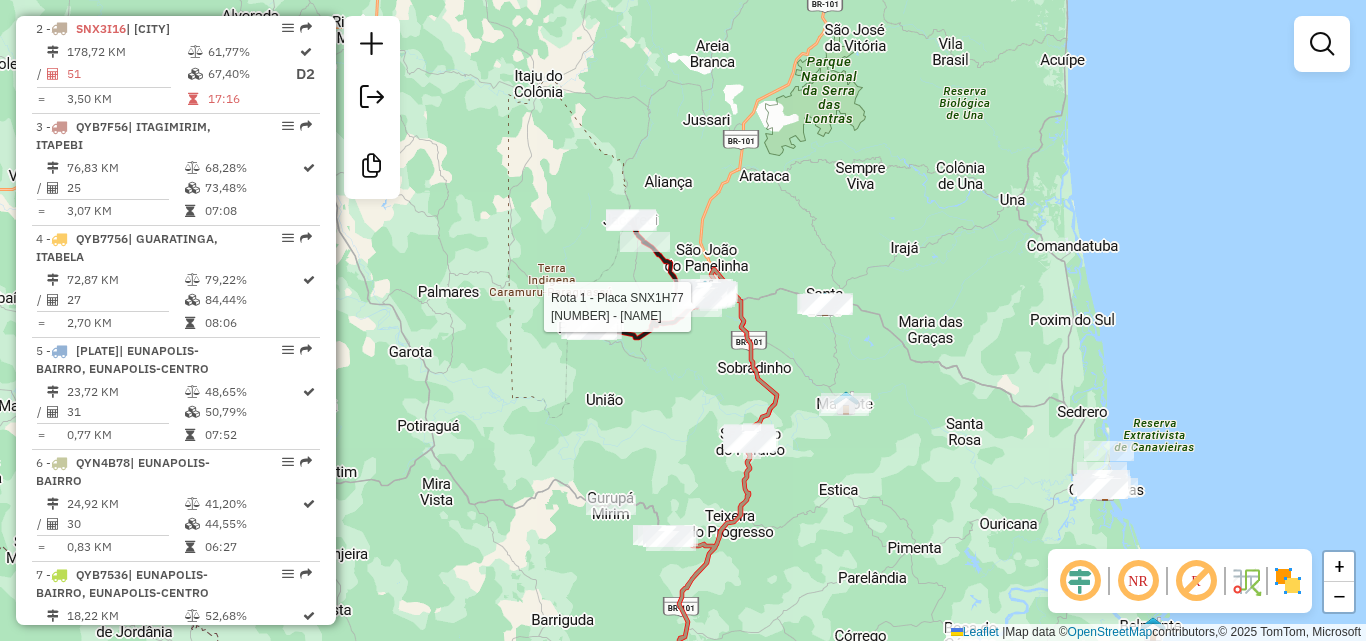 select on "**********" 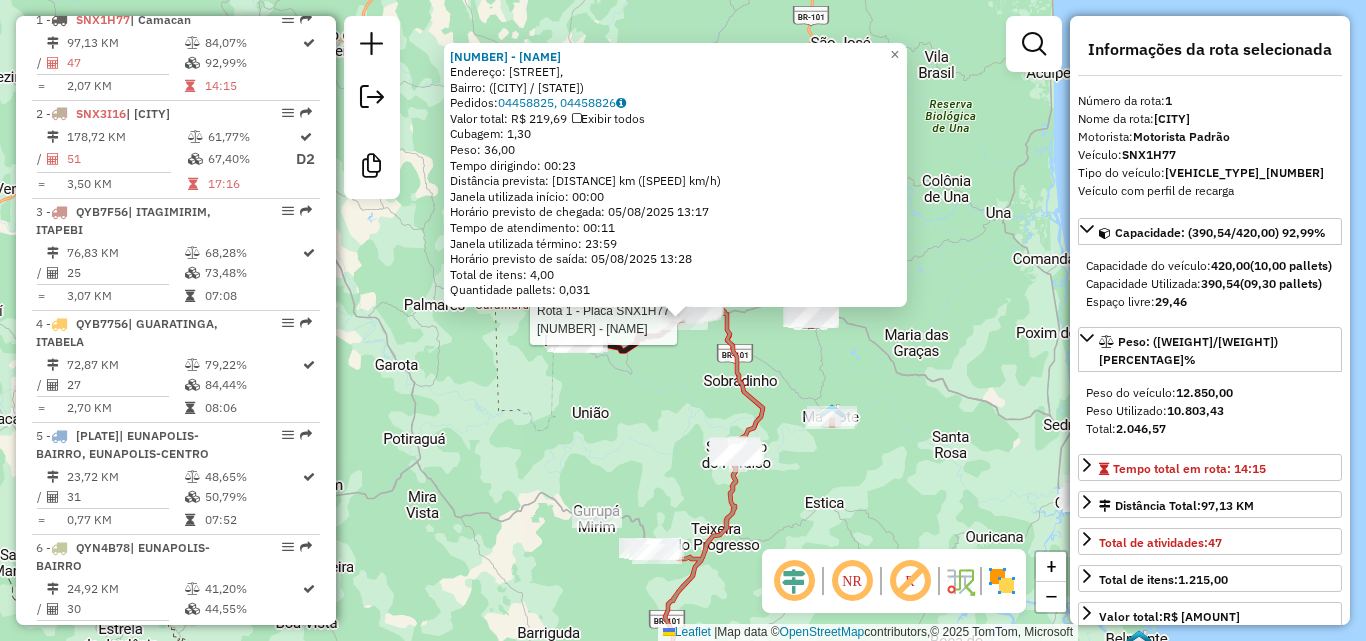 scroll, scrollTop: 764, scrollLeft: 0, axis: vertical 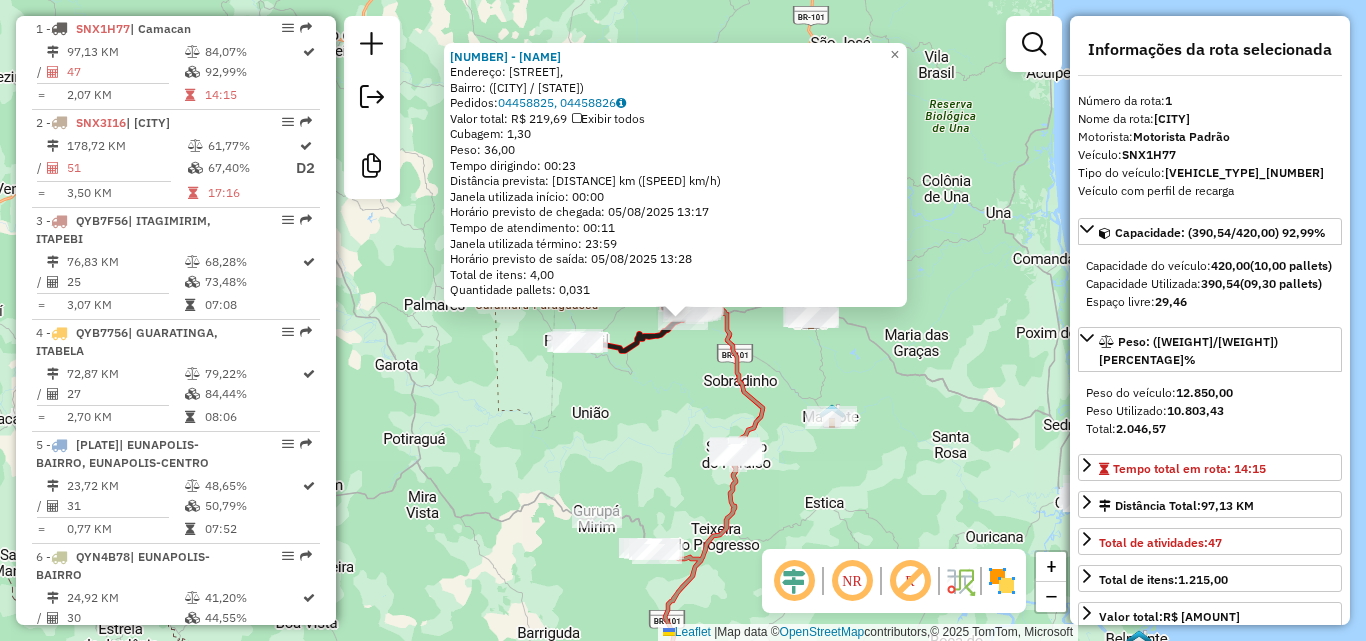 click on "[NUMBER] - [NAME]  Endereço: [STREET],    Bairro:  ([CITY] / [STATE])   Pedidos:  [NUMBER], [NUMBER]   Valor total: [CURRENCY] [AMOUNT]   Exibir todos   Cubagem: [NUMBER]  Peso: [NUMBER]  Tempo dirigindo: [TIME]   Distância prevista: [NUMBER] km ([NUMBER] km/h)   Janela utilizada início: [TIME]   Horário previsto de chegada: [DATE] [TIME]   Tempo de atendimento: [TIME]   Janela utilizada término: [TIME]   Horário previsto de saída: [DATE] [TIME]   Total de itens: [NUMBER]   Quantidade pallets: [NUMBER]  × Janela de atendimento Grade de atendimento Capacidade Transportadoras Veículos Cliente Pedidos  Rotas Selecione os dias de semana para filtrar as janelas de atendimento  Seg   Ter   Qua   Qui   Sex   Sáb   Dom  Informe o período da janela de atendimento: De: [TIME] Até: [TIME]  Filtrar exatamente a janela do cliente  Considerar janela de atendimento padrão  Selecione os dias de semana para filtrar as grades de atendimento  Seg   Ter   Qua   Qui   Sex   Sáb   Dom   Considerar clientes sem dia de atendimento cadastrado  De: [TIME]  De: [TIME]" 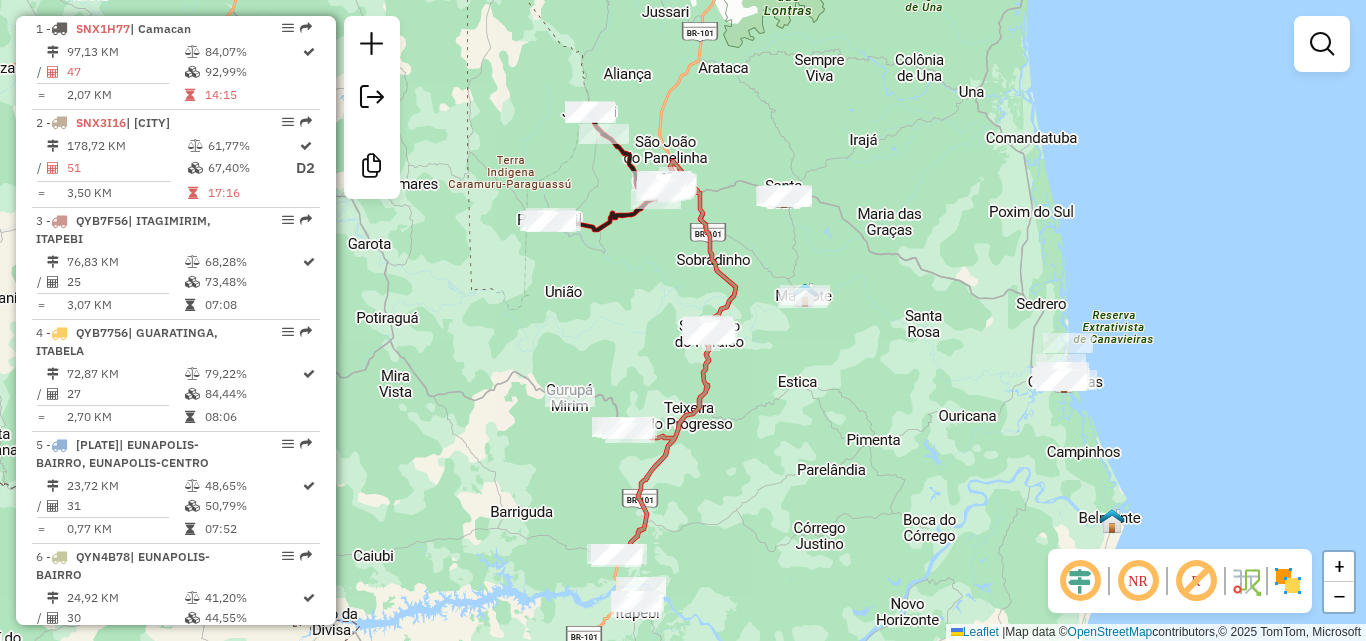 drag, startPoint x: 872, startPoint y: 497, endPoint x: 852, endPoint y: 330, distance: 168.19334 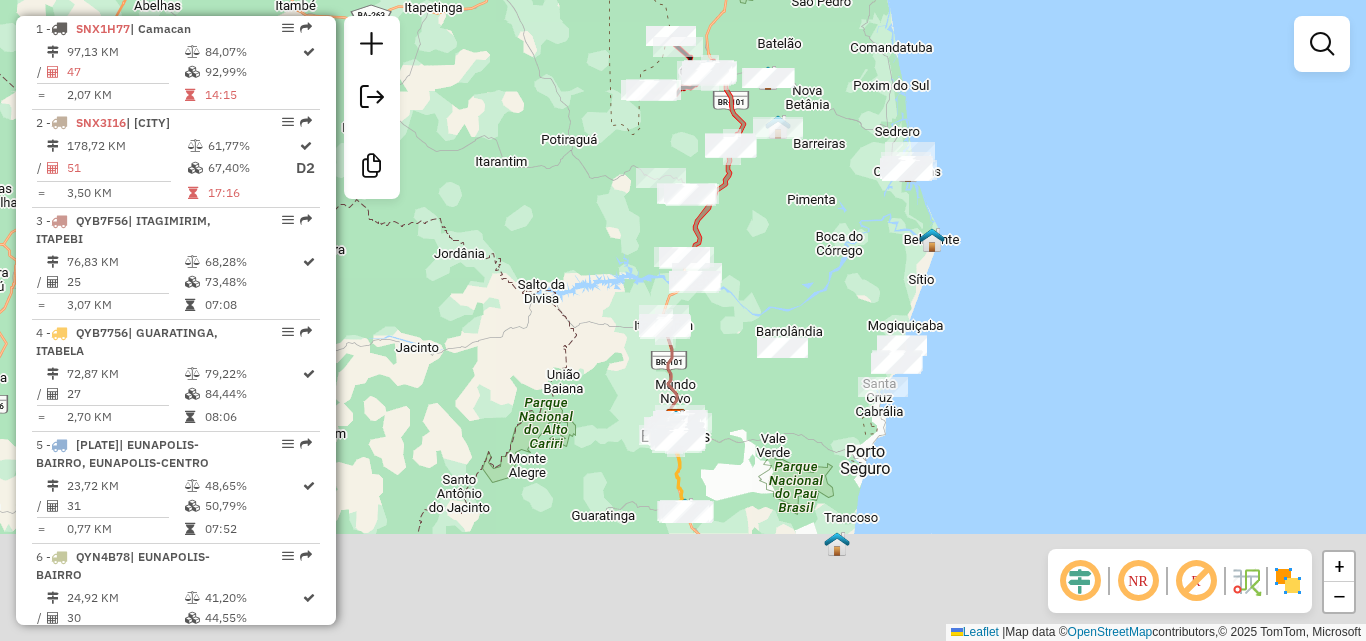 drag, startPoint x: 854, startPoint y: 459, endPoint x: 798, endPoint y: 264, distance: 202.88174 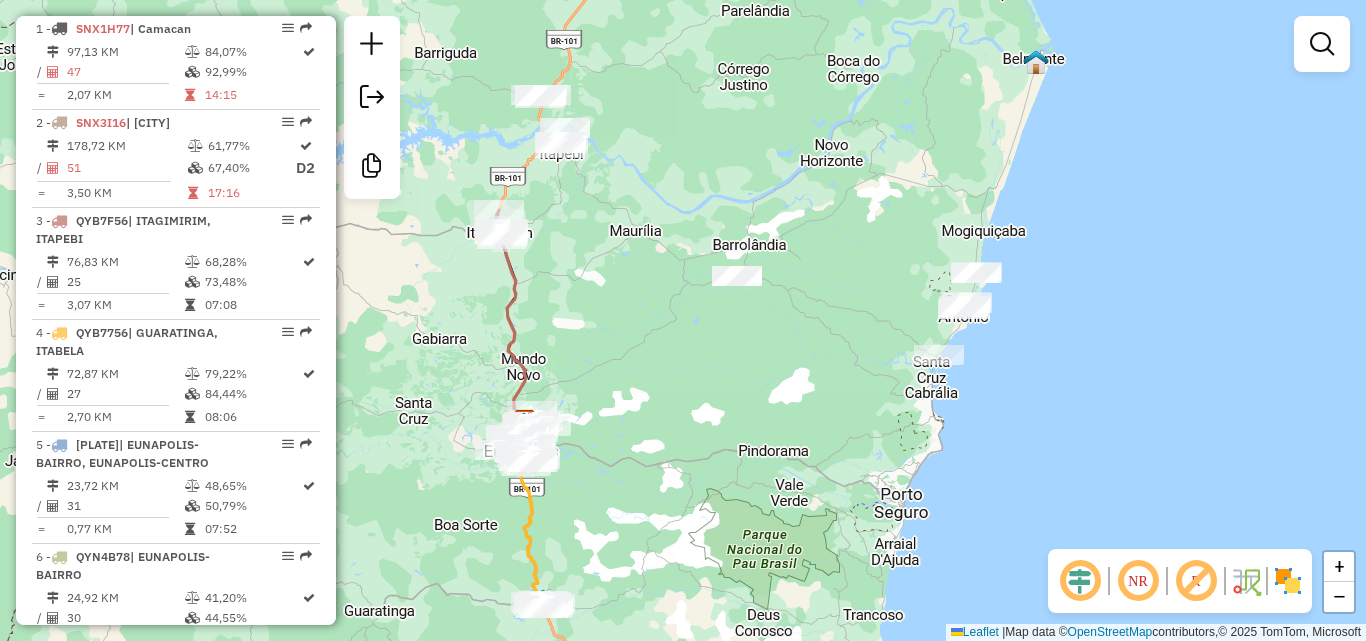 drag, startPoint x: 1007, startPoint y: 295, endPoint x: 890, endPoint y: 449, distance: 193.40372 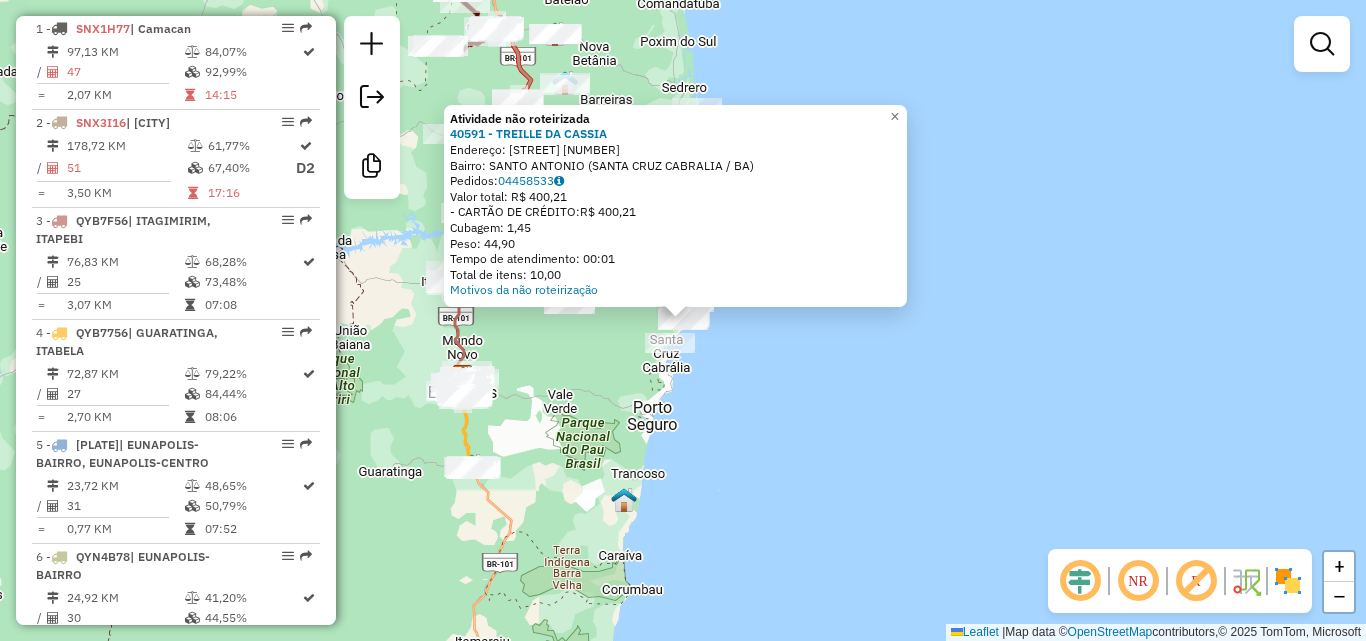 click on "Atividade não roteirizada 40591 - TREILLE DA CASSIA Endereço: Av Jo o Durval Carneiro 999999 Bairro: SANTO ANTONIO ([CITY] / [STATE]) Pedidos: 04458533 Valor total: R$ 400,21 - CARTÃO DE CRÉDITO: R$ 400,21 Cubagem: 1,45 Peso: 44,90 Tempo de atendimento: 00:01 Total de itens: 10,00 Motivos da não roteirização × Janela de atendimento Grade de atendimento Capacidade Transportadoras Veículos Cliente Pedidos Rotas Selecione os dias de semana para filtrar as janelas de atendimento Seg Ter Qua Qui Sex Sáb Dom Informe o período da janela de atendimento: De: Até: Filtrar exatamente a janela do cliente Considerar janela de atendimento padrão Selecione os dias de semana para filtrar as grades de atendimento Seg Ter Qua Qui Sex Sáb Dom Considerar clientes sem dia de atendimento cadastrado Clientes fora do dia de atendimento selecionado Filtrar as atividades entre os valores definidos abaixo: Peso mínimo: Peso máximo: Cubagem mínima: De:" 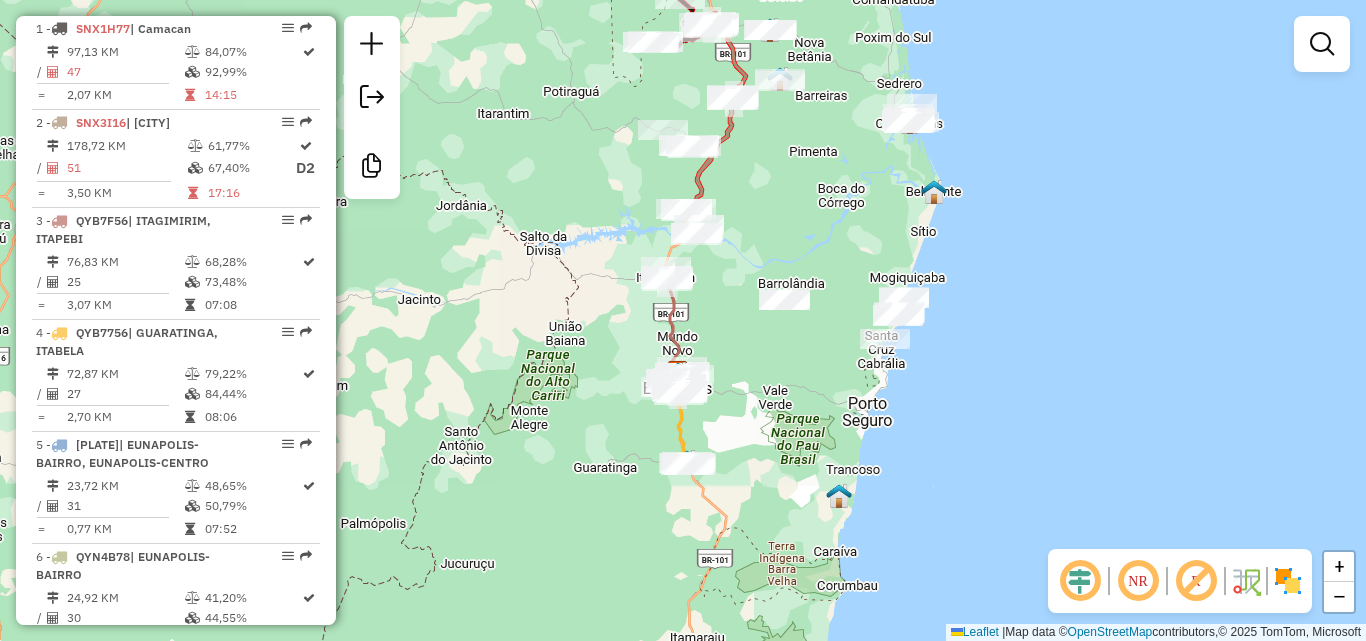 drag, startPoint x: 586, startPoint y: 344, endPoint x: 816, endPoint y: 340, distance: 230.03477 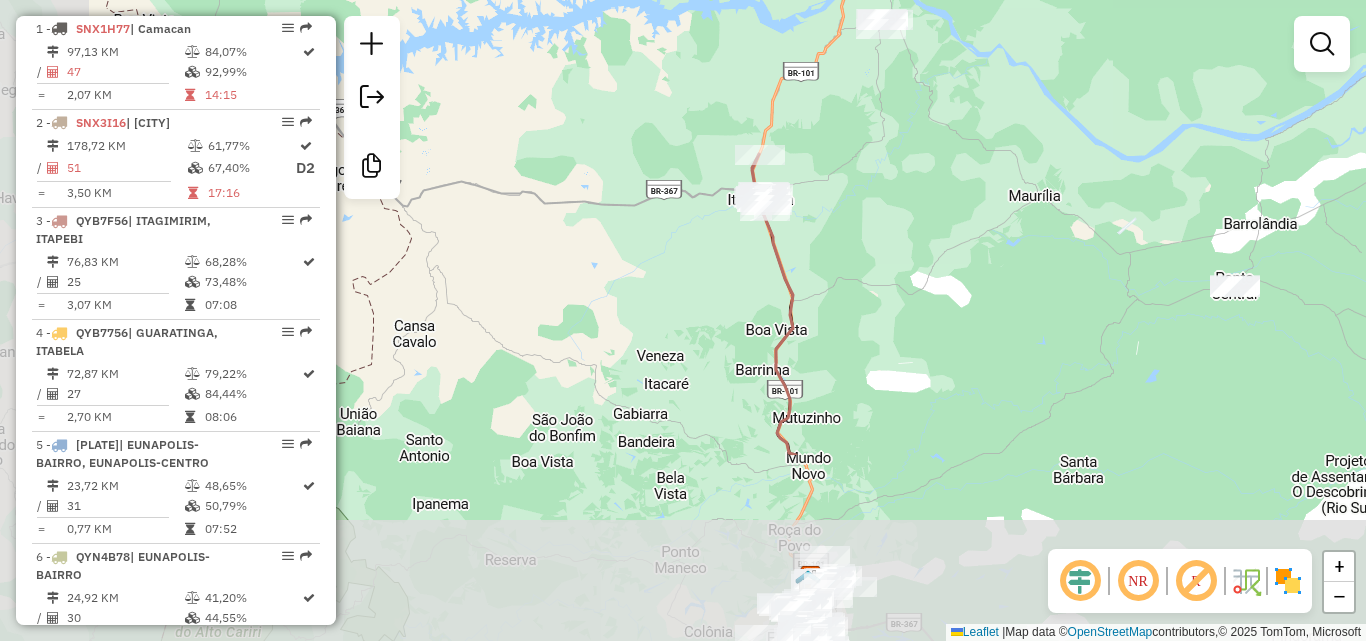 drag, startPoint x: 747, startPoint y: 447, endPoint x: 851, endPoint y: 167, distance: 298.69046 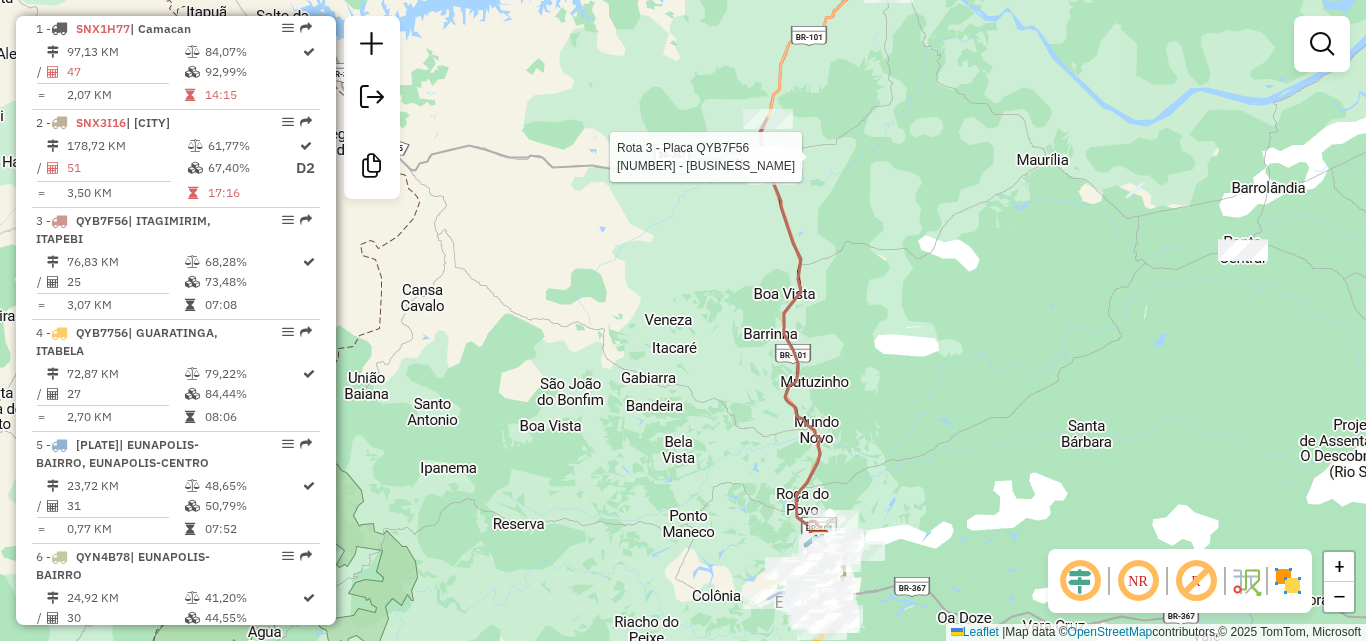 select on "**********" 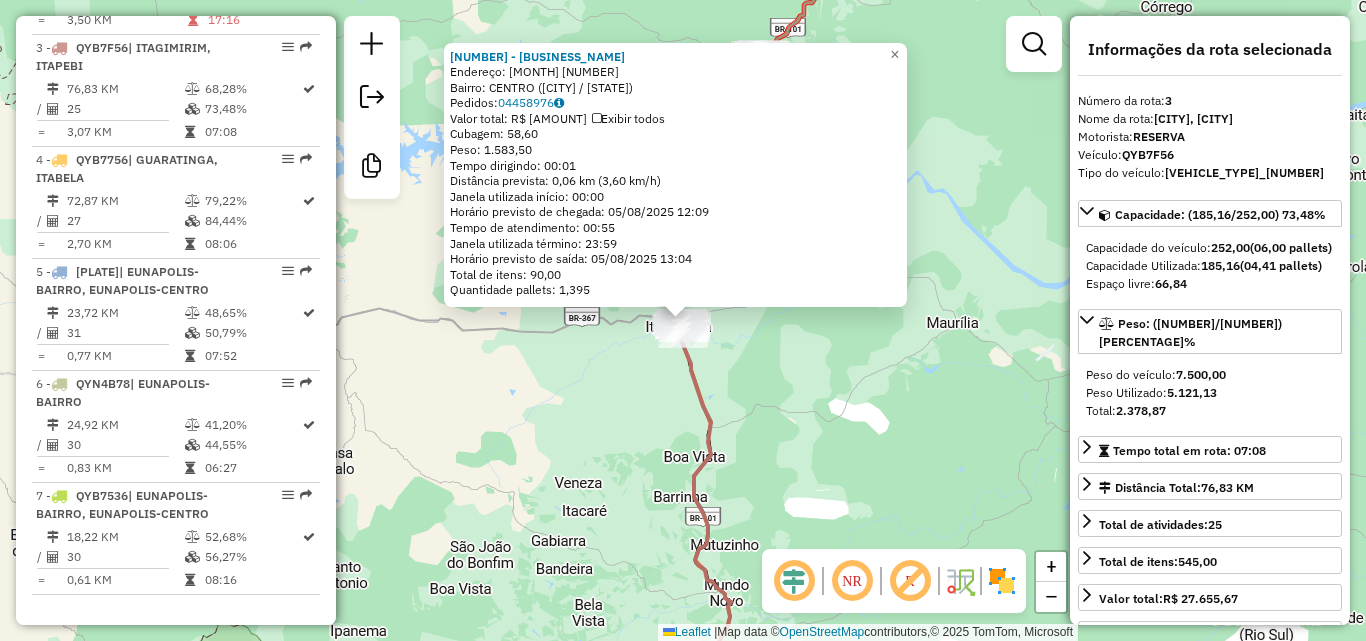 scroll, scrollTop: 956, scrollLeft: 0, axis: vertical 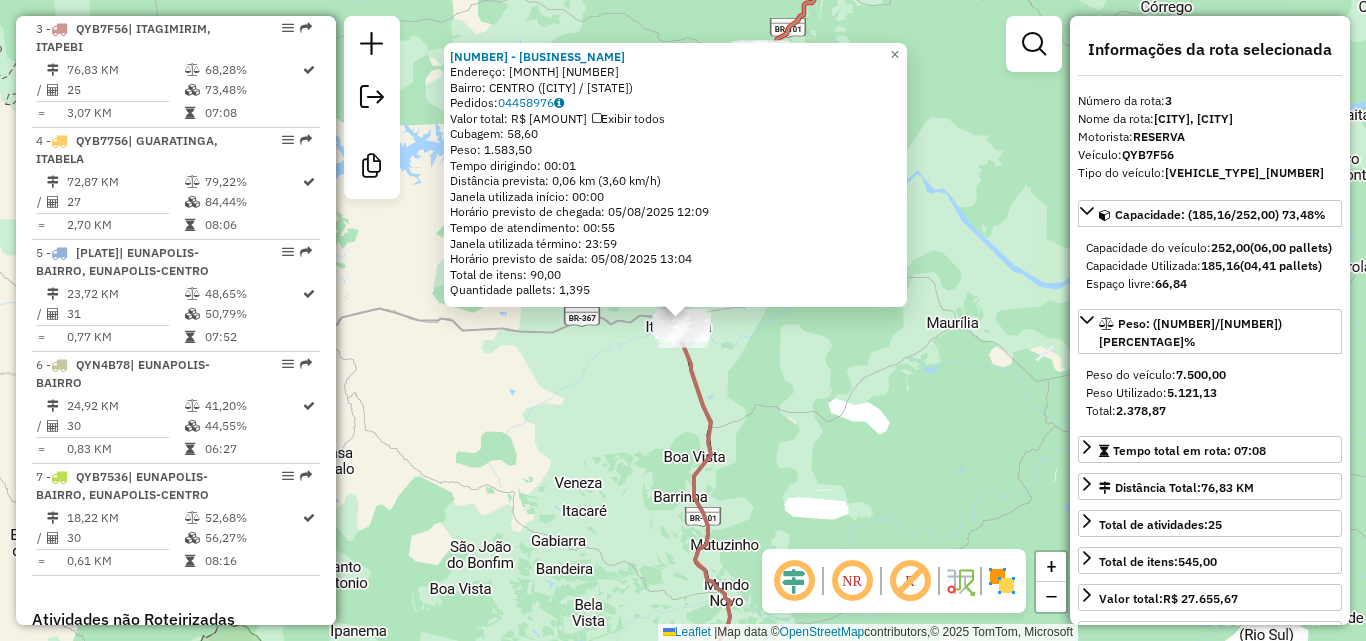 click on "[NUMBER] - [NUMBER] - [BUSINESS_NAME]  Endereço:  [STREET_NAME] [NUMBER]   Bairro: [NEIGHBORHOOD] ([CITY] / [STATE])   Pedidos:  [NUMBER]   Valor total: R$ [AMOUNT]   Exibir todos   Cubagem: [CUBAGE]  Peso: [WEIGHT]  Tempo dirigindo: [TIME]   Distância prevista: [DISTANCE] km ([SPEED] km/h)   Janela utilizada início: [TIME]   Horário previsto de chegada: [DATE] [TIME]   Tempo de atendimento: [TIME]   Janela utilizada término: [TIME]   Horário previsto de saída: [DATE] [TIME]   Total de itens: [QUANTITY]   Quantidade pallets: [QUANTITY]  × Janela de atendimento Grade de atendimento Capacidade Transportadoras Veículos Cliente Pedidos  Rotas Selecione os dias de semana para filtrar as janelas de atendimento  Seg   Ter   Qua   Qui   Sex   Sáb   Dom  Informe o período da janela de atendimento: De: [DATE] Até: [DATE]  Filtrar exatamente a janela do cliente  Considerar janela de atendimento padrão  Selecione os dias de semana para filtrar as grades de atendimento  Seg   Ter   Qua   Qui   Sex   Sáb   Dom   Considerar clientes sem dia de atendimento cadastrado  De: [DATE]   Até: [DATE]" 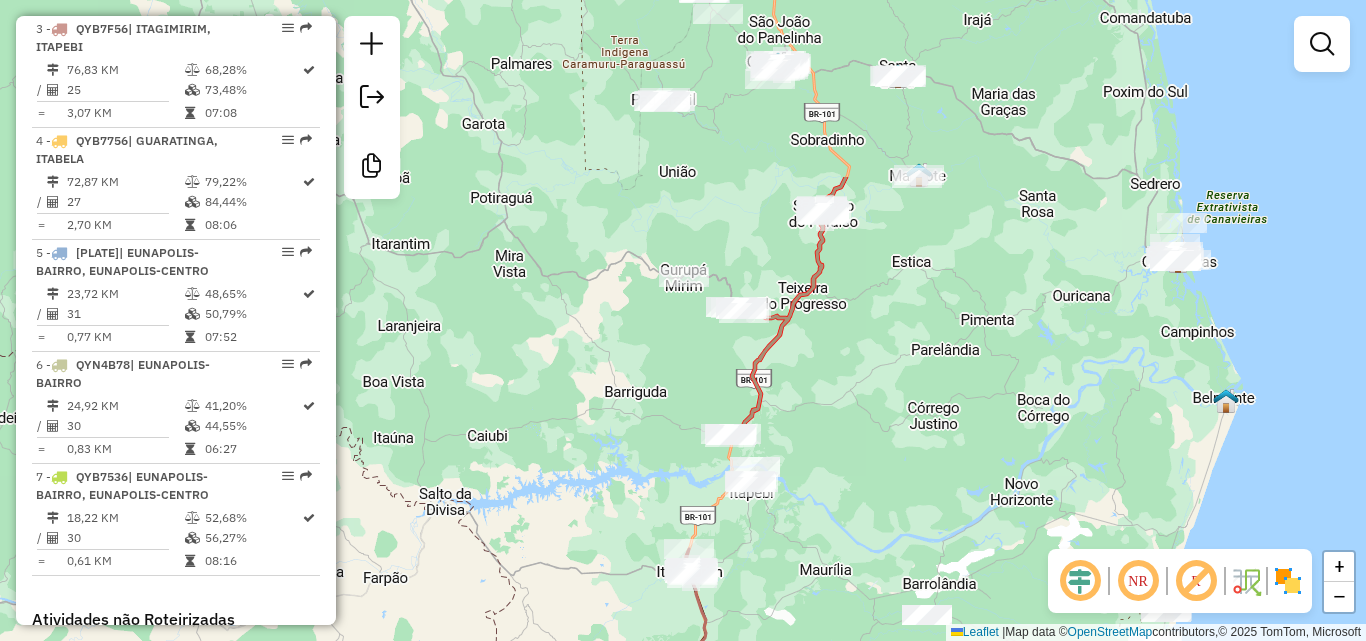 drag, startPoint x: 847, startPoint y: 284, endPoint x: 887, endPoint y: 524, distance: 243.3105 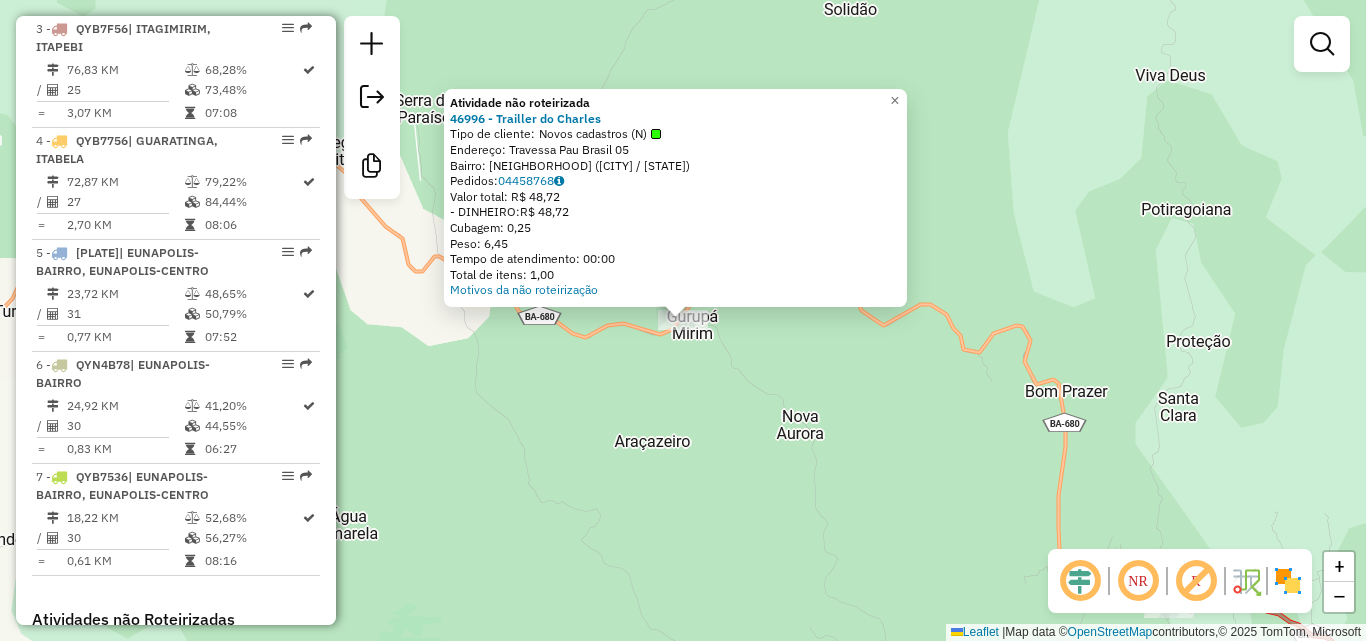 click on "Atividade não roteirizada [NUMBER] - [BUSINESS_NAME]  Tipo de cliente:   Novos cadastros (N)   Endereço:  [STREET_NAME] [NUMBER]   Bairro: [NEIGHBORHOOD] ([CITY] / [STATE])   Pedidos:  [NUMBER]   Valor total: R$ [AMOUNT]   - DINHEIRO:  R$ [AMOUNT]   Cubagem: [CUBAGE]   Peso: [WEIGHT]   Tempo de atendimento: [TIME]   Total de itens: [QUANTITY]  Motivos da não roteirização × Janela de atendimento Grade de atendimento Capacidade Transportadoras Veículos Cliente Pedidos  Rotas Selecione os dias de semana para filtrar as janelas de atendimento  Seg   Ter   Qua   Qui   Sex   Sáb   Dom  Informe o período da janela de atendimento: De: [DATE] Até: [DATE]  Filtrar exatamente a janela do cliente  Considerar janela de atendimento padrão  Selecione os dias de semana para filtrar as grades de atendimento  Seg   Ter   Qua   Qui   Sex   Sáb   Dom   Considerar clientes sem dia de atendimento cadastrado  Clientes fora do dia de atendimento selecionado Filtrar as atividades entre os valores definidos abaixo:  Peso mínimo: [WEIGHT]   Peso máximo: [WEIGHT]   De: [DATE]   Até: [DATE]" 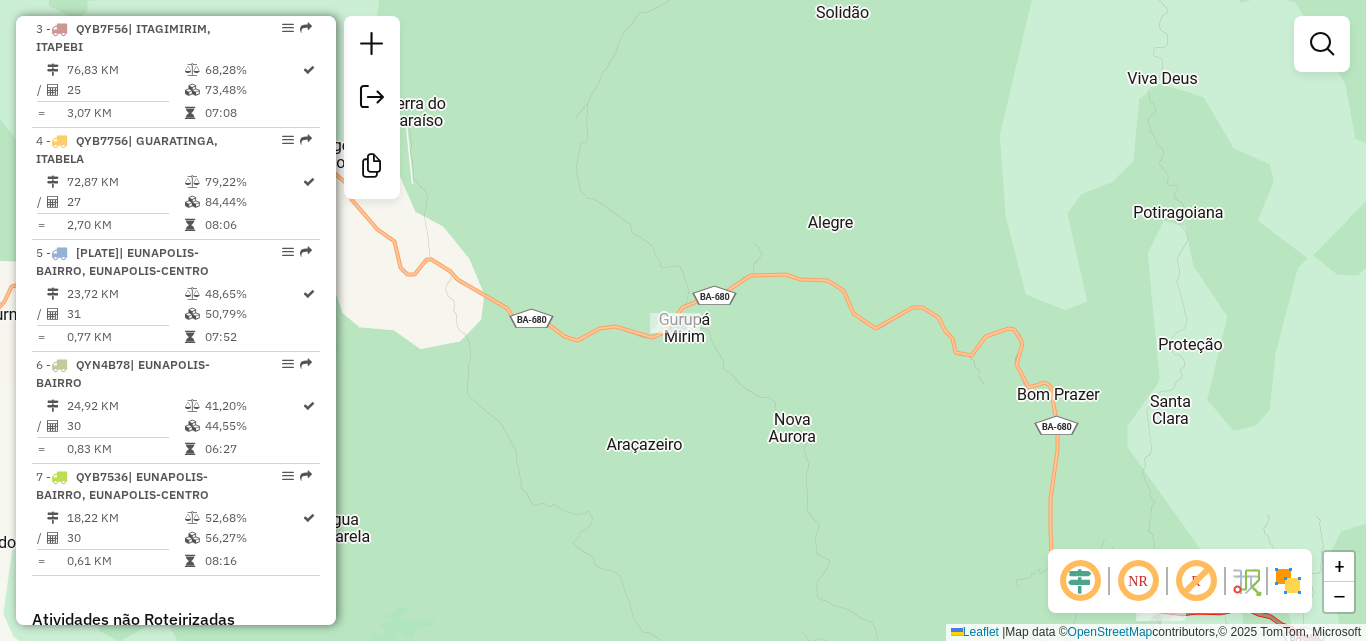 drag, startPoint x: 859, startPoint y: 416, endPoint x: 640, endPoint y: 253, distance: 273.00183 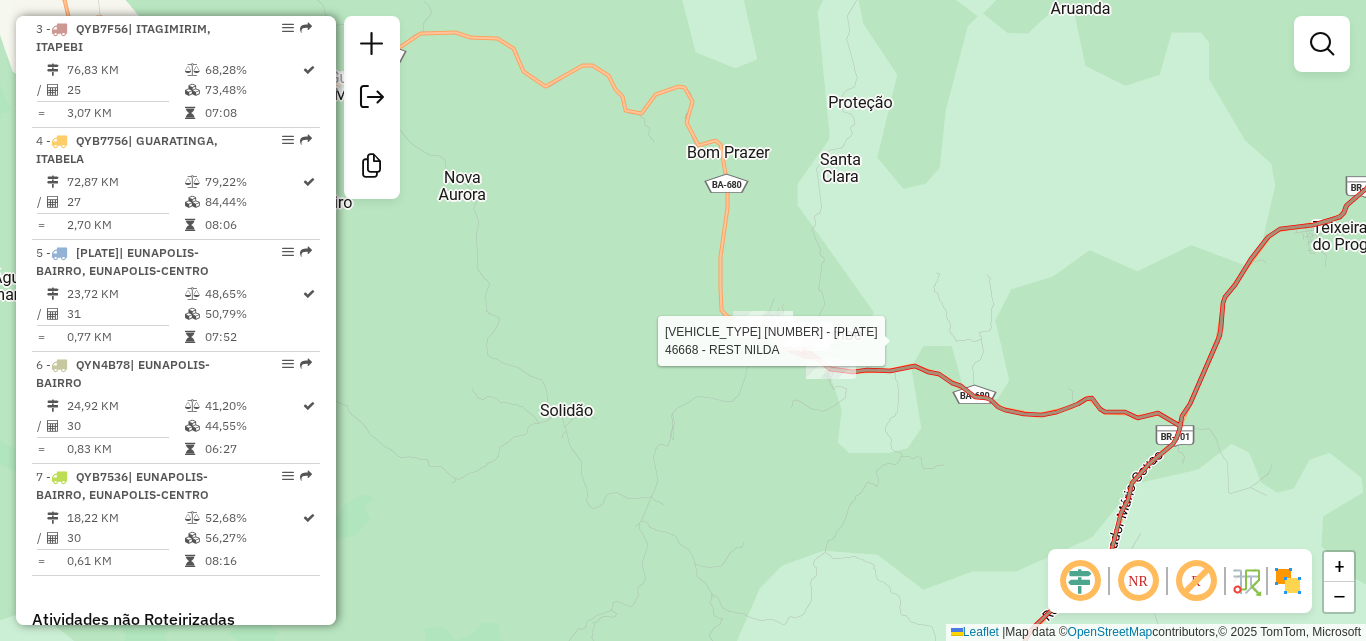 select on "**********" 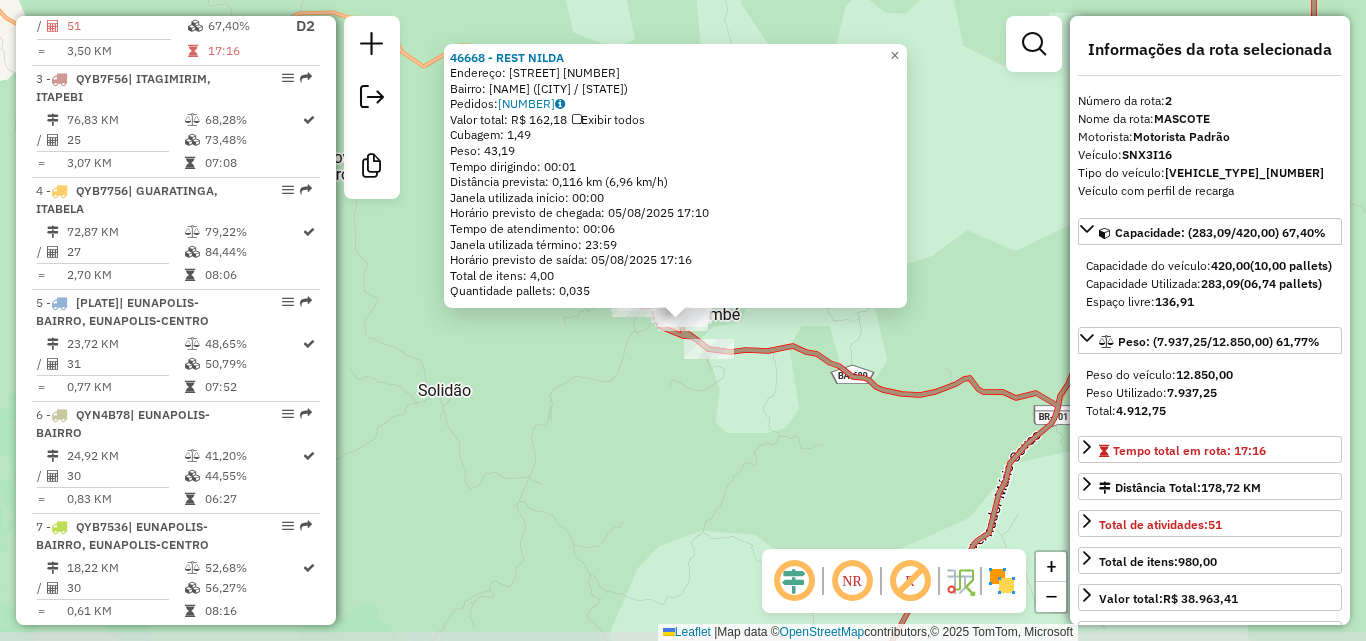 scroll, scrollTop: 858, scrollLeft: 0, axis: vertical 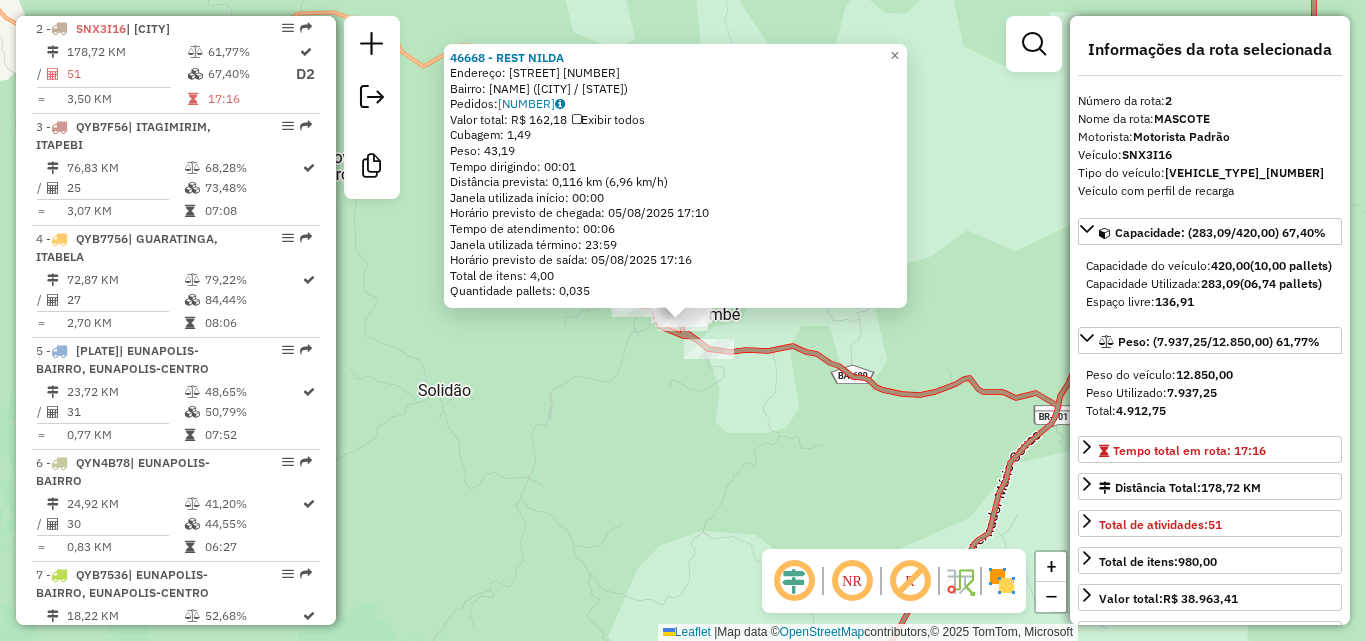 click on "[NUMBER] - [NAME]  Endereço: [STREET] [NUMBER]   Bairro: [NAME] ([CITY] / [STATE])   Pedidos: [NUMBER]   Valor total: [CURRENCY] [AMOUNT]   Exibir todos   Cubagem: [NUMBER]  Peso: [NUMBER]  Tempo dirigindo: [TIME]   Distância prevista: [NUMBER] km ([NUMBER] km/h)   Janela utilizada início: [TIME]   Horário previsto de chegada: [DATE] [TIME]   Tempo de atendimento: [TIME]   Janela utilizada término: [TIME]   Horário previsto de saída: [DATE] [TIME]   Total de itens: [NUMBER]   Quantidade pallets: [NUMBER]  × Janela de atendimento Grade de atendimento Capacidade Transportadoras Veículos Cliente Pedidos  Rotas Selecione os dias de semana para filtrar as janelas de atendimento  Seg   Ter   Qua   Qui   Sex   Sáb   Dom  Informe o período da janela de atendimento: De: [TIME] Até: [TIME]  Filtrar exatamente a janela do cliente  Considerar janela de atendimento padrão  Selecione os dias de semana para filtrar as grades de atendimento  Seg   Ter   Qua   Qui   Sex   Sáb   Dom   Considerar clientes sem dia de atendimento cadastrado  Peso mínimo: [NUMBER]" 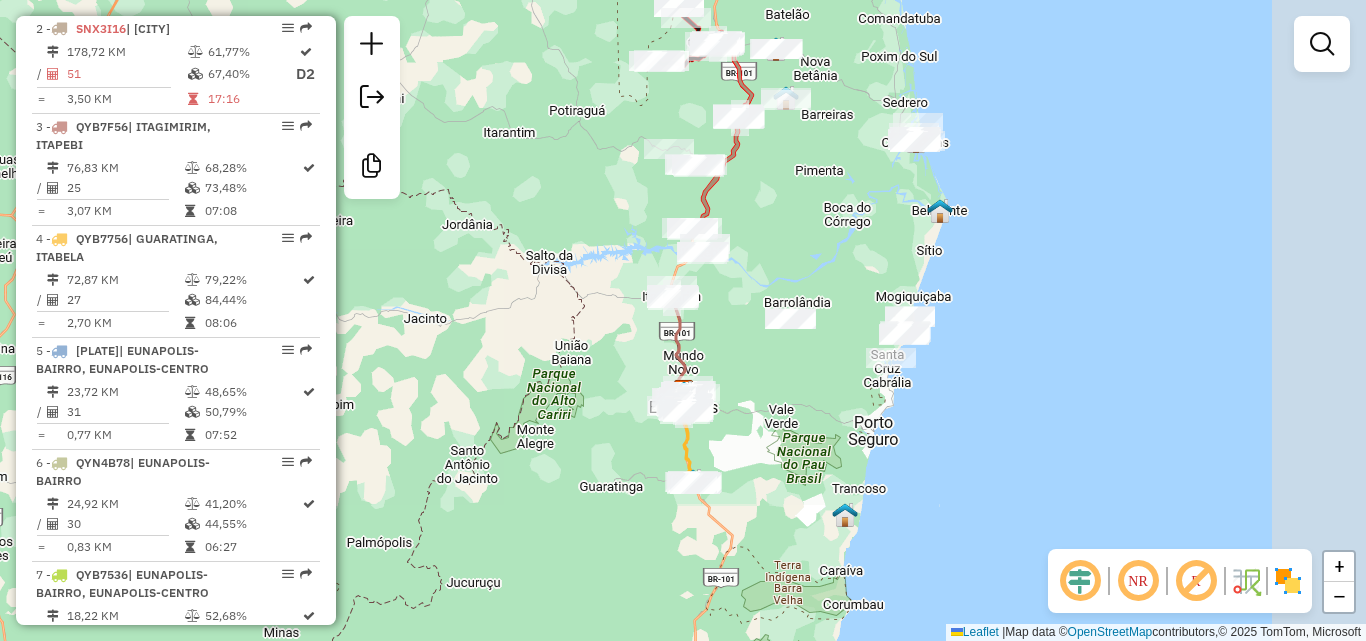 drag, startPoint x: 1064, startPoint y: 444, endPoint x: 925, endPoint y: 331, distance: 179.13683 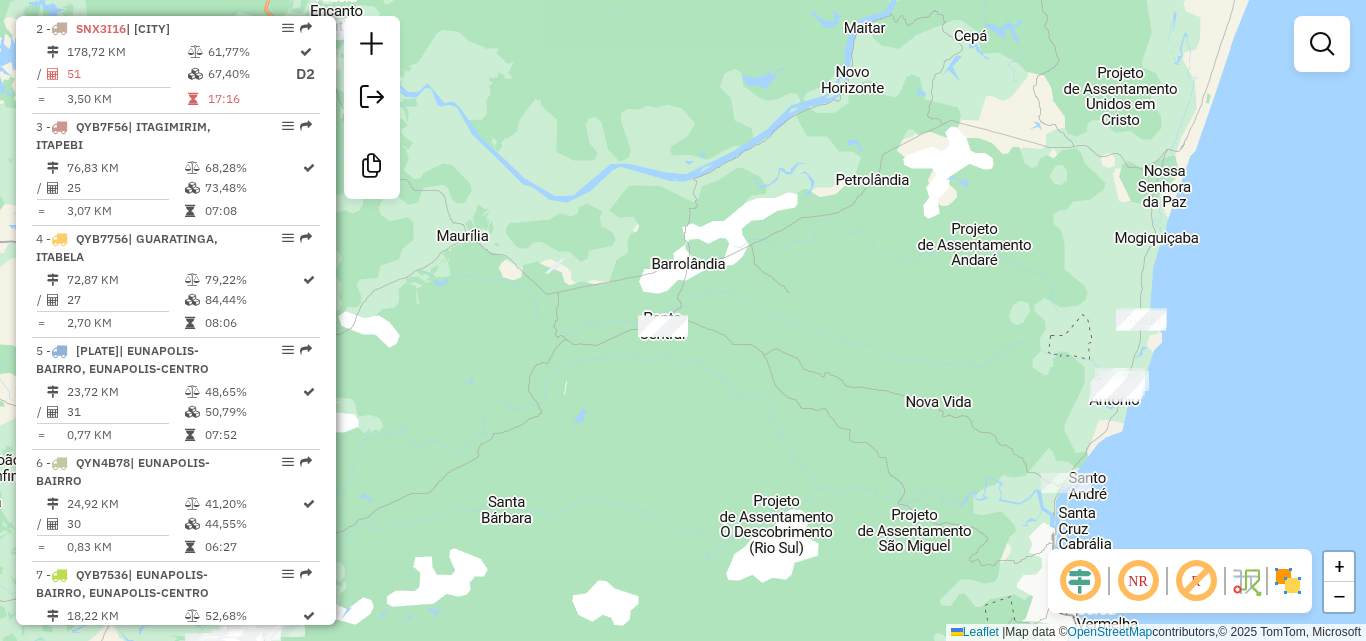 drag, startPoint x: 969, startPoint y: 369, endPoint x: 822, endPoint y: 250, distance: 189.12958 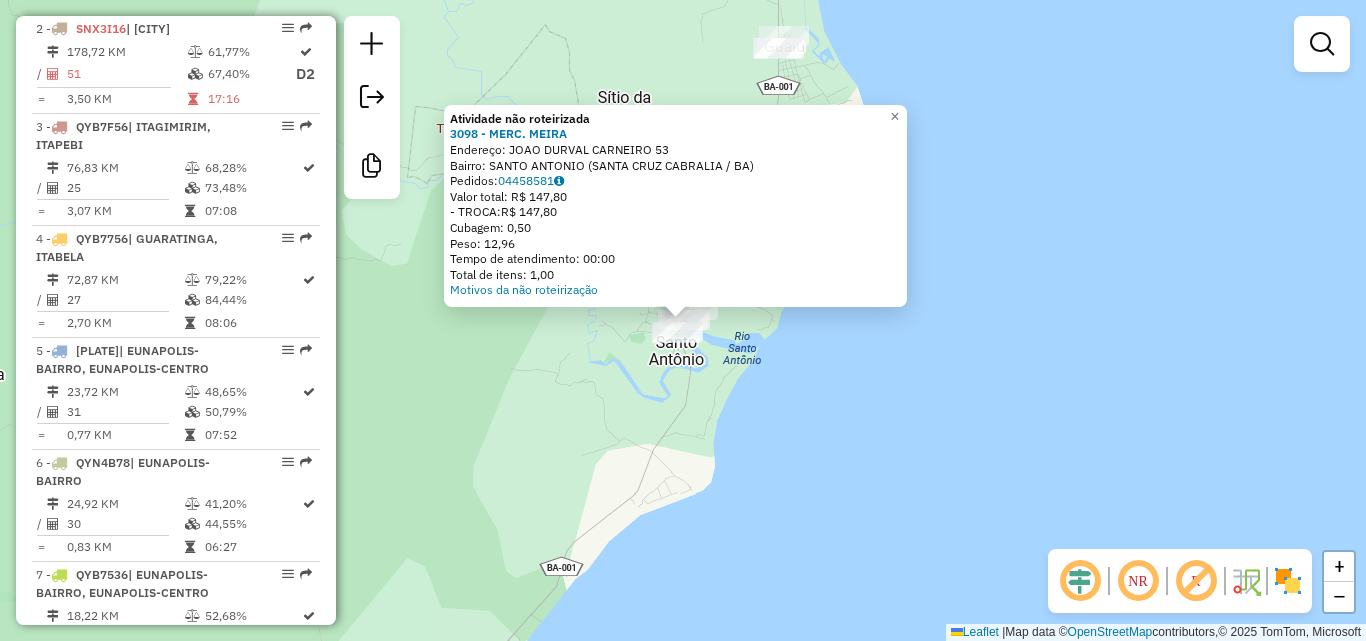 click on "Atividade não roteirizada 3098 - MERC. MEIRA Endereço: JOAO DURVAL CARNEIRO 53 Bairro: SANTO ANTONIO ([CITY] / [STATE]) Pedidos: 04458581 Valor total: R$ 147,80 - TROCA: R$ 147,80 Cubagem: 0,50 Peso: 12,96 Tempo de atendimento: 00:00 Total de itens: 1,00 Motivos da não roteirização × Janela de atendimento Grade de atendimento Capacidade Transportadoras Veículos Cliente Pedidos Rotas Selecione os dias de semana para filtrar as janelas de atendimento Seg Ter Qua Qui Sex Sáb Dom Informe o período da janela de atendimento: De: Até: Filtrar exatamente a janela do cliente Considerar janela de atendimento padrão Selecione os dias de semana para filtrar as grades de atendimento Seg Ter Qua Qui Sex Sáb Dom Considerar clientes sem dia de atendimento cadastrado Clientes fora do dia de atendimento selecionado Filtrar as atividades entre os valores definidos abaixo: Peso mínimo: Peso máximo: Cubagem mínima: Cubagem máxima: De: Até:" 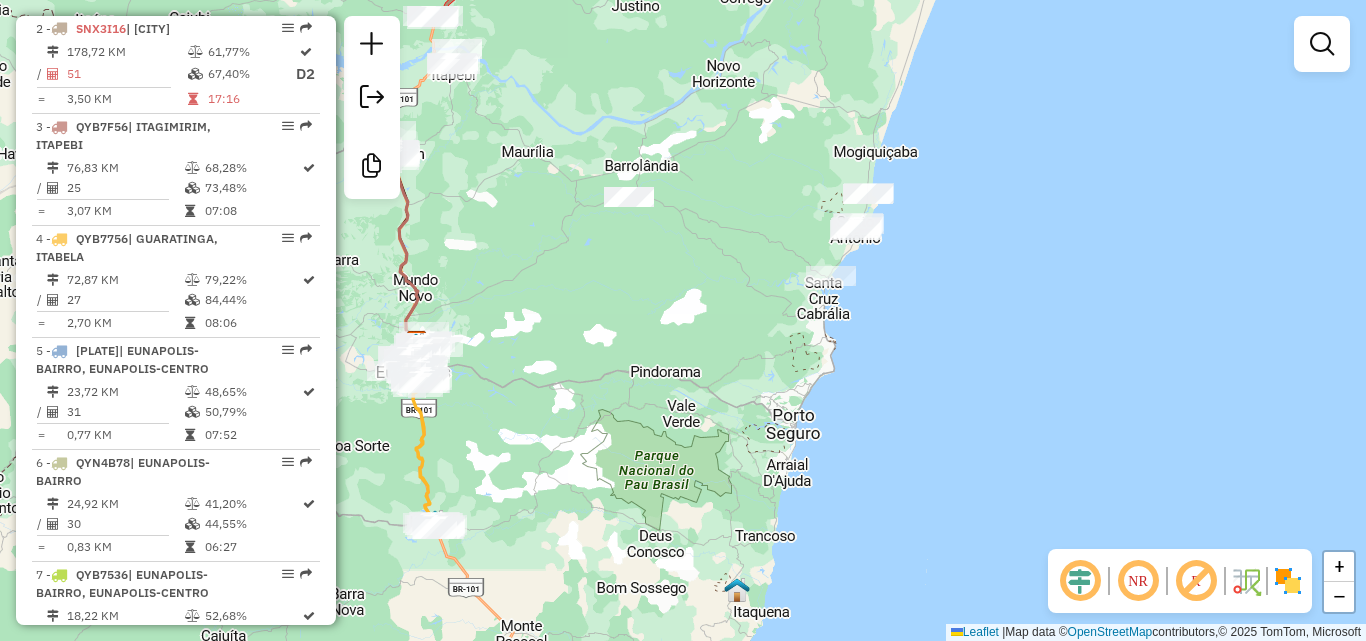 drag, startPoint x: 637, startPoint y: 144, endPoint x: 704, endPoint y: 204, distance: 89.938866 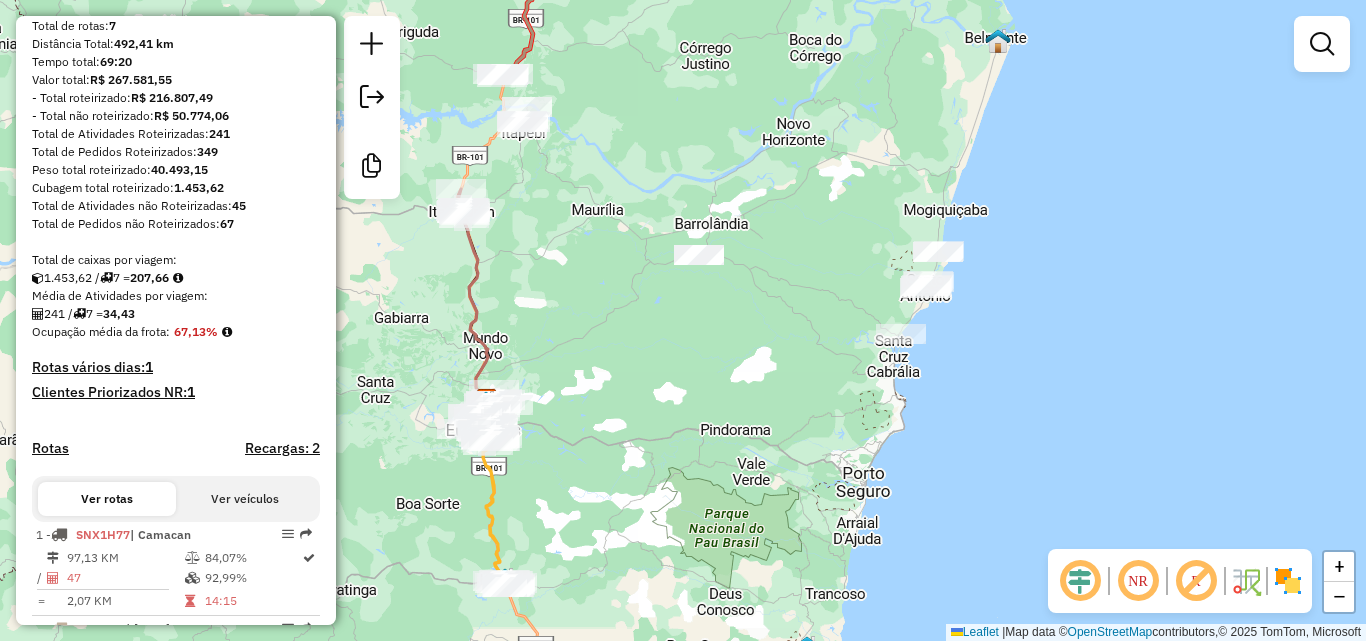scroll, scrollTop: 0, scrollLeft: 0, axis: both 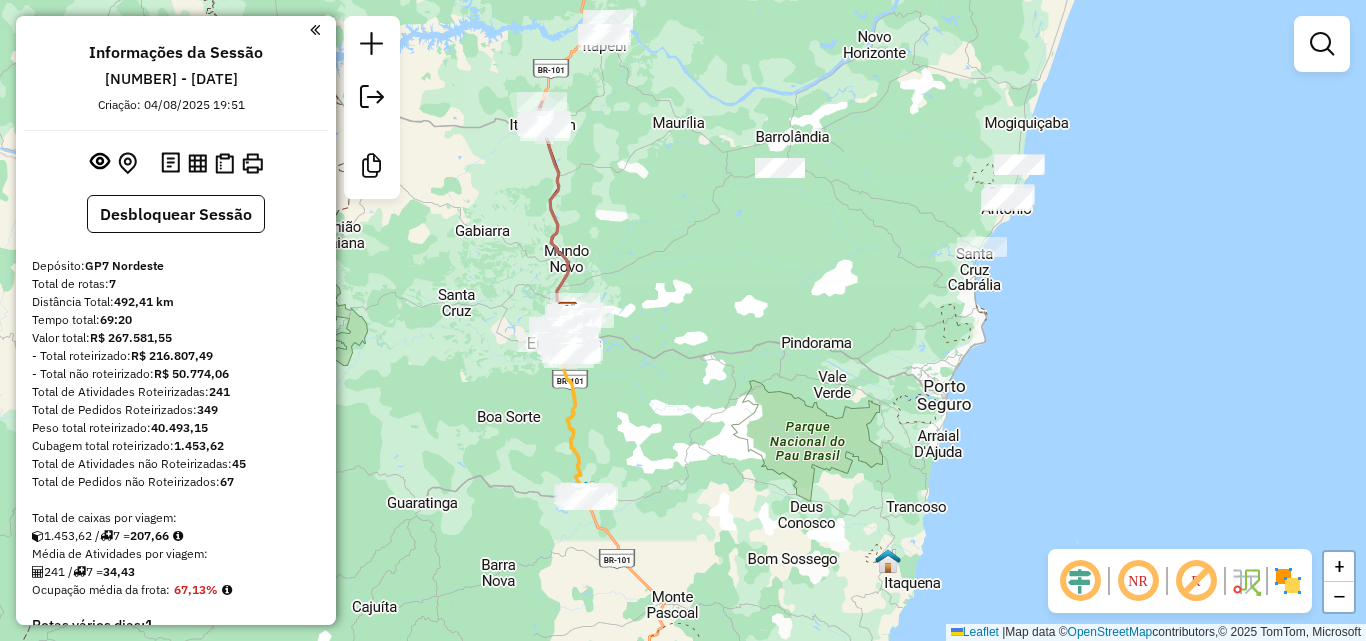drag, startPoint x: 671, startPoint y: 419, endPoint x: 717, endPoint y: 440, distance: 50.566788 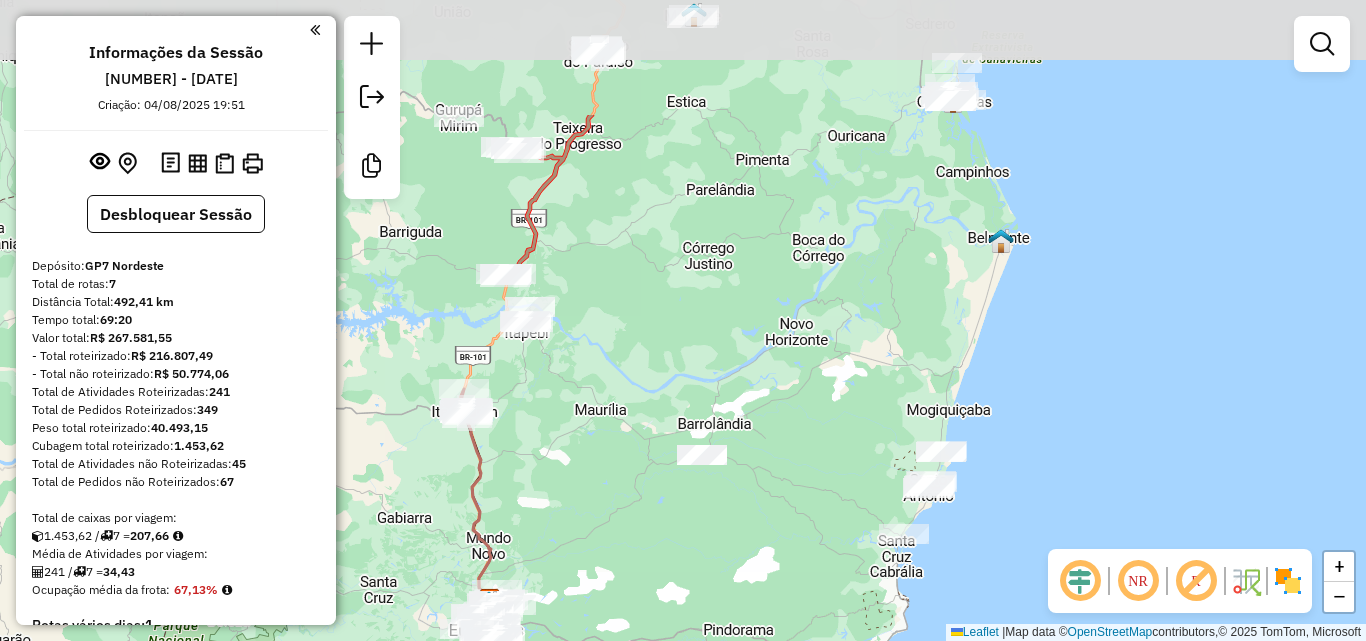 drag, startPoint x: 825, startPoint y: 239, endPoint x: 740, endPoint y: 457, distance: 233.98505 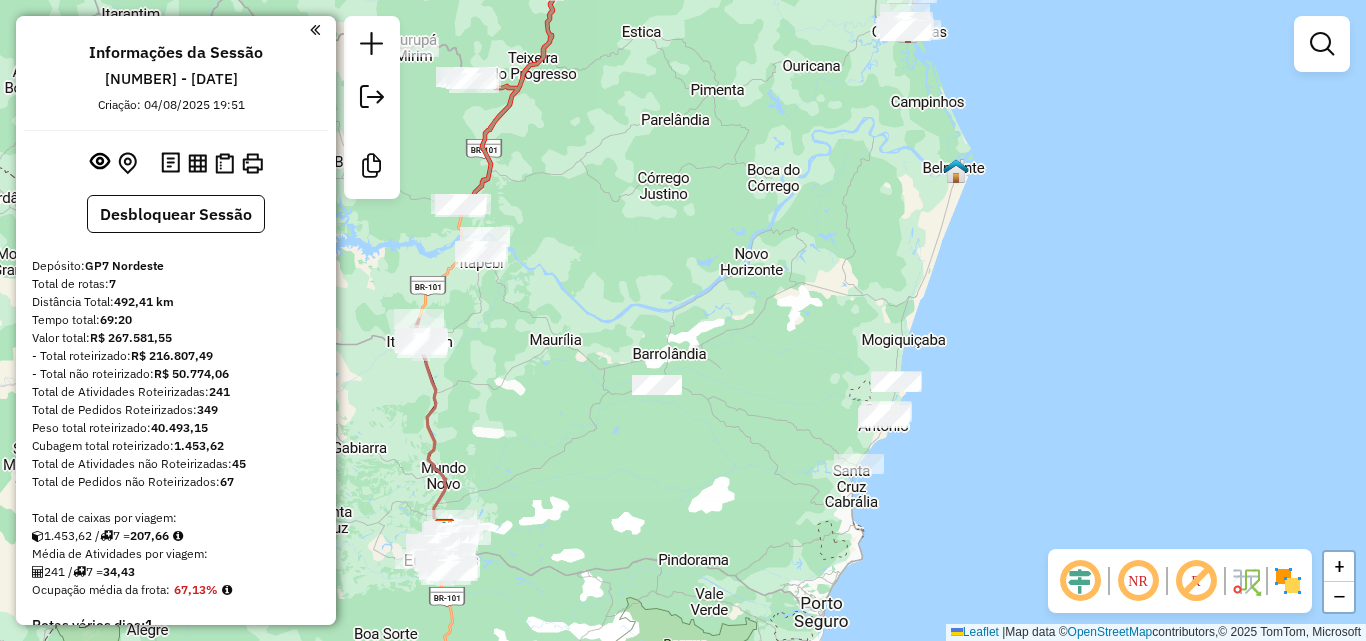 drag, startPoint x: 798, startPoint y: 351, endPoint x: 810, endPoint y: 264, distance: 87.823685 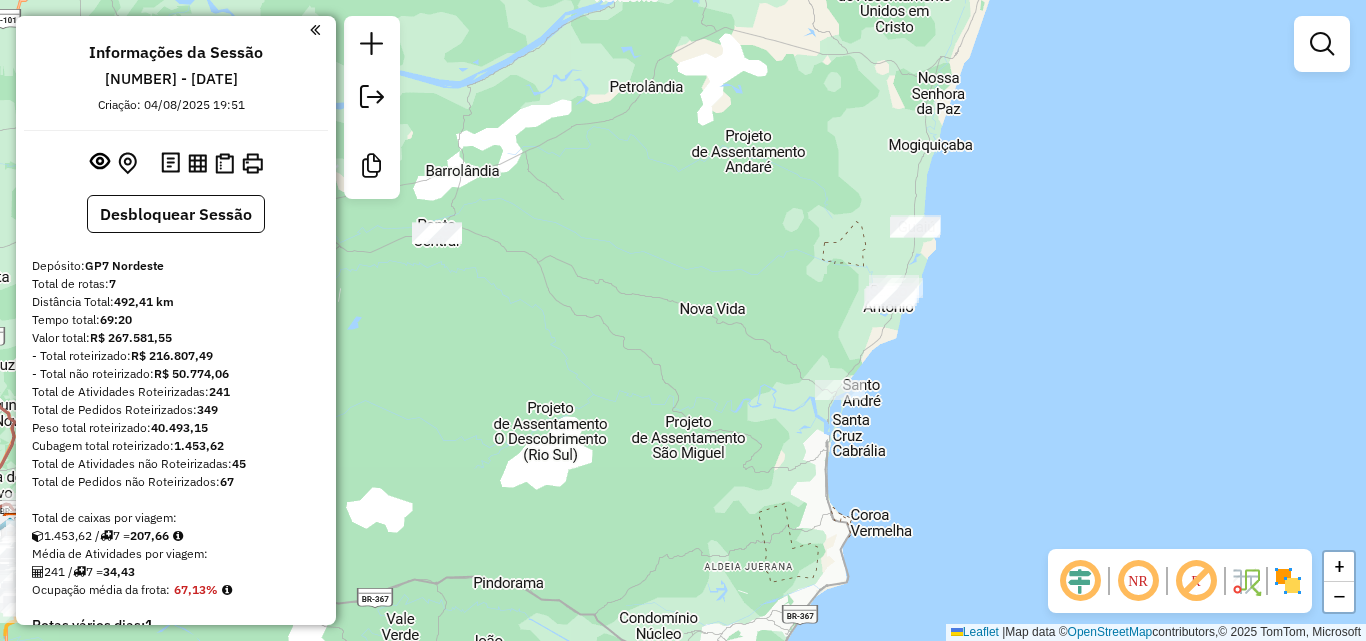 drag, startPoint x: 769, startPoint y: 367, endPoint x: 745, endPoint y: 264, distance: 105.75916 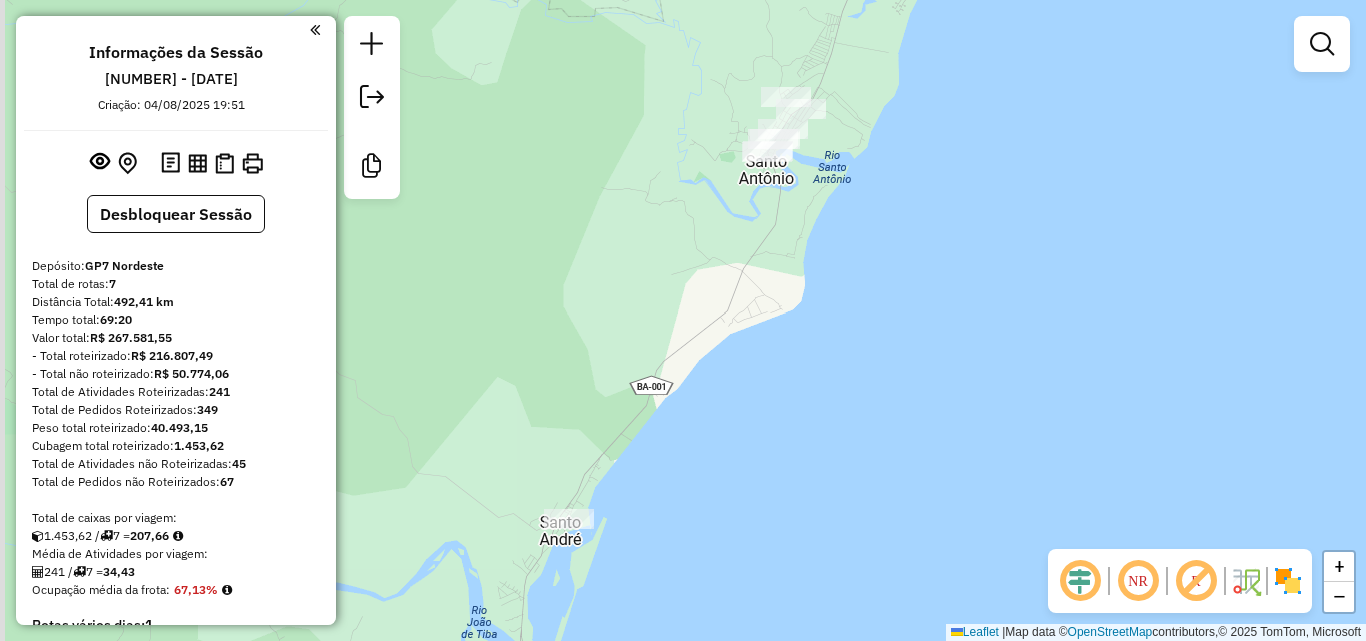 drag, startPoint x: 636, startPoint y: 362, endPoint x: 718, endPoint y: 247, distance: 141.24094 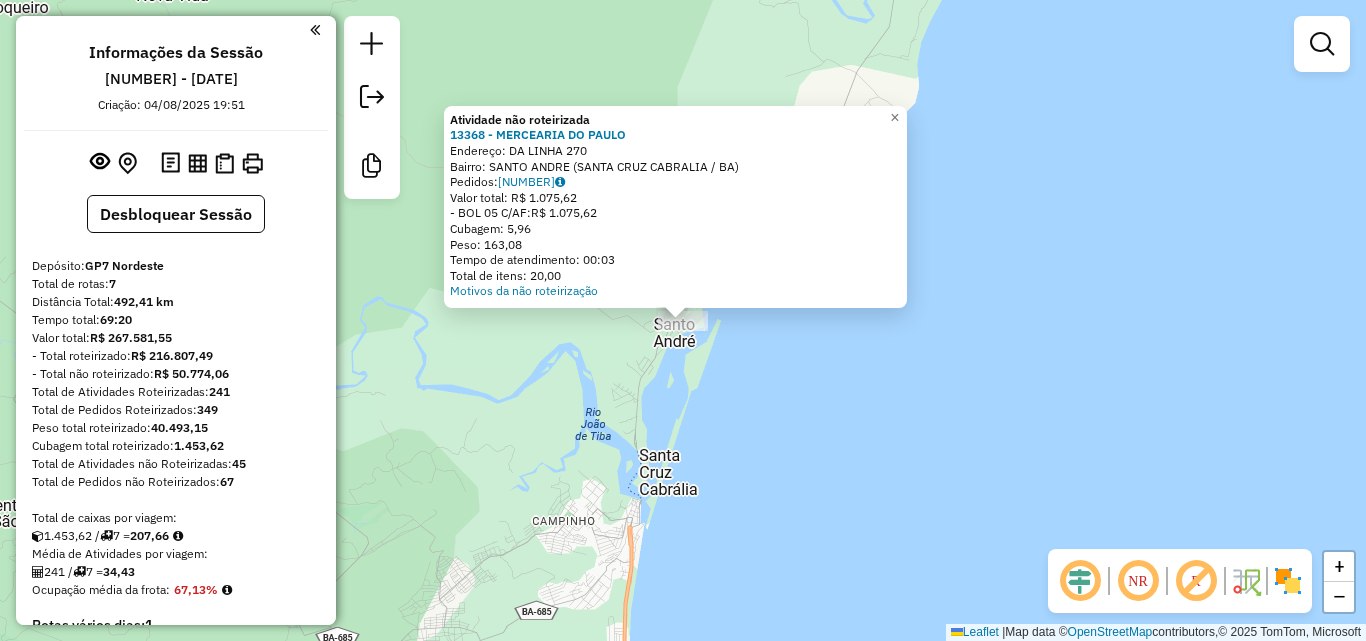click on "Atividade não roteirizada [NUMBER] - [BUSINESS_NAME]  Endereço:  [ROAD_NAME]   Bairro: [NEIGHBORHOOD] ([CITY] / [STATE])   Pedidos:  [NUMBER]   Valor total: R$ [AMOUNT]   -BOL [NUMBER] C/AF:  R$ [AMOUNT]   Cubagem: [CUBAGE]   Peso: [WEIGHT]   Tempo de atendimento: [TIME]   Total de itens: [QUANTITY]  Motivos da não roteirização × Janela de atendimento Grade de atendimento Capacidade Transportadoras Veículos Cliente Pedidos  Rotas Selecione os dias de semana para filtrar as janelas de atendimento  Seg   Ter   Qua   Qui   Sex   Sáb   Dom  Informe o período da janela de atendimento: De: [DATE] Até: [DATE]  Filtrar exatamente a janela do cliente  Considerar janela de atendimento padrão  Selecione os dias de semana para filtrar as grades de atendimento  Seg   Ter   Qua   Qui   Sex   Sáb   Dom   Considerar clientes sem dia de atendimento cadastrado  Clientes fora do dia de atendimento selecionado Filtrar as atividades entre os valores definidos abaixo:  Peso mínimo: [WEIGHT]   Peso máximo: [WEIGHT]   Cubagem mínima: [CUBAGE]   Cubagem máxima: [CUBAGE]   De: [DATE]" 